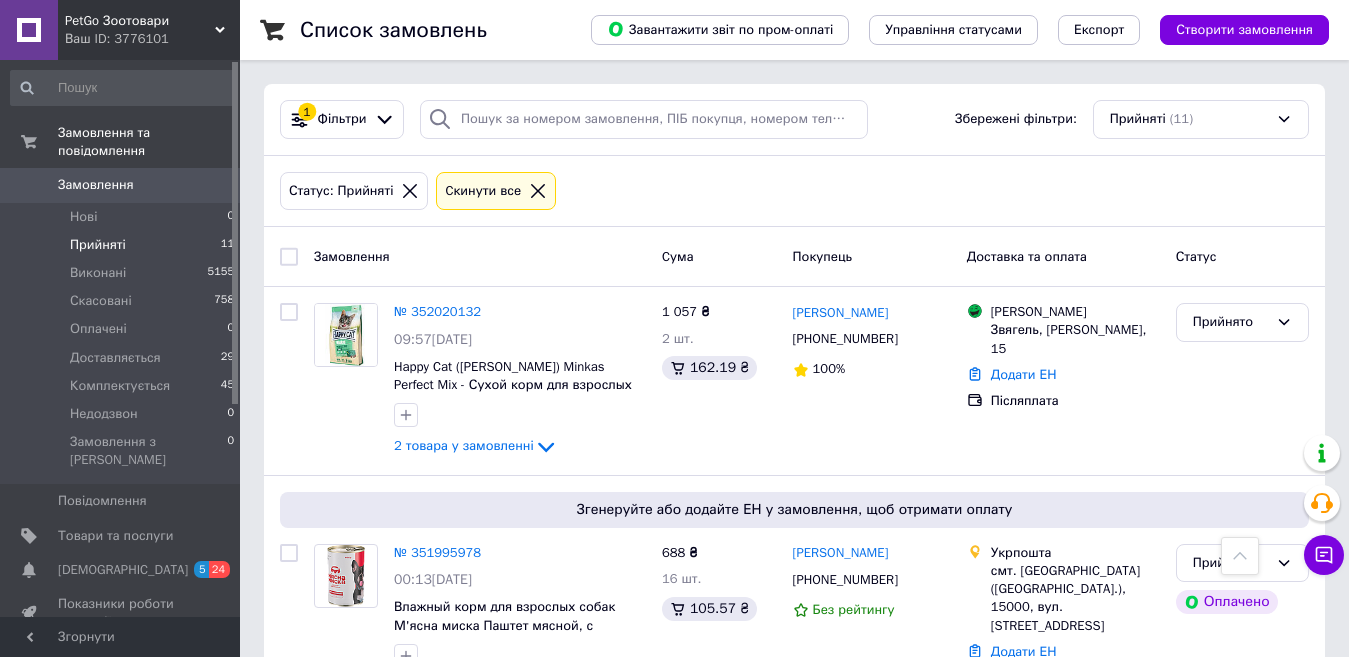 scroll, scrollTop: 600, scrollLeft: 0, axis: vertical 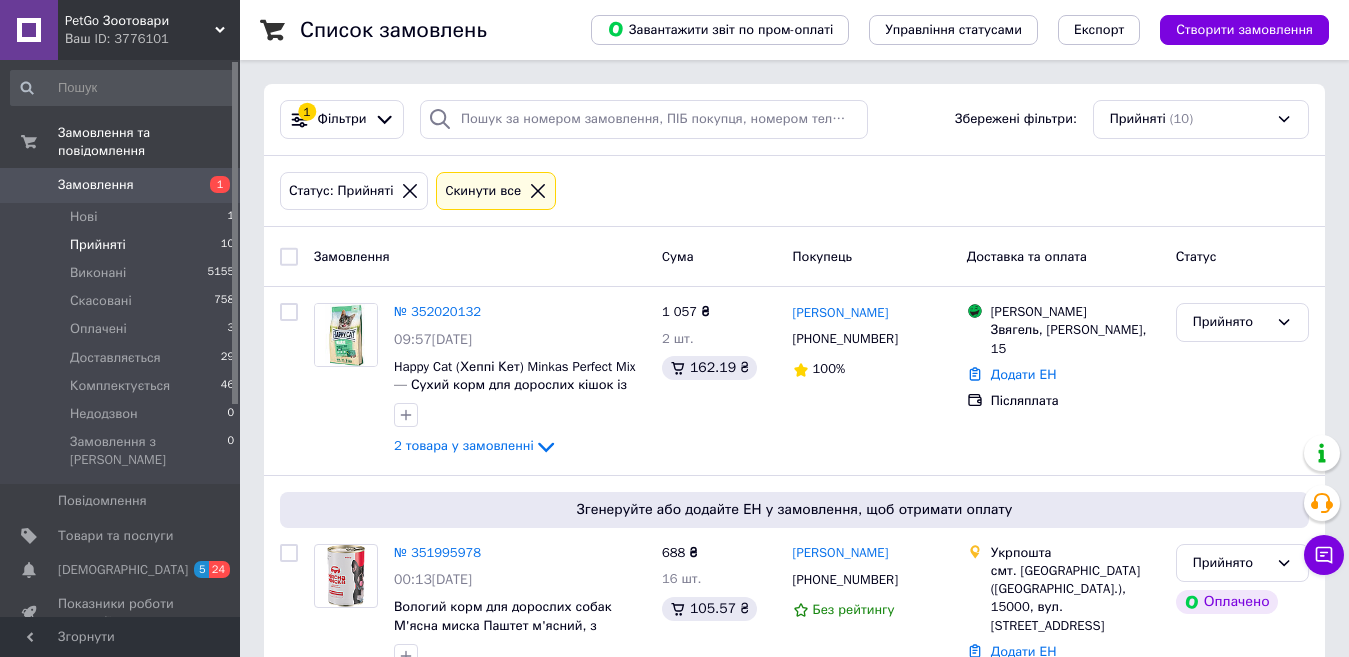 click on "Замовлення" at bounding box center [121, 185] 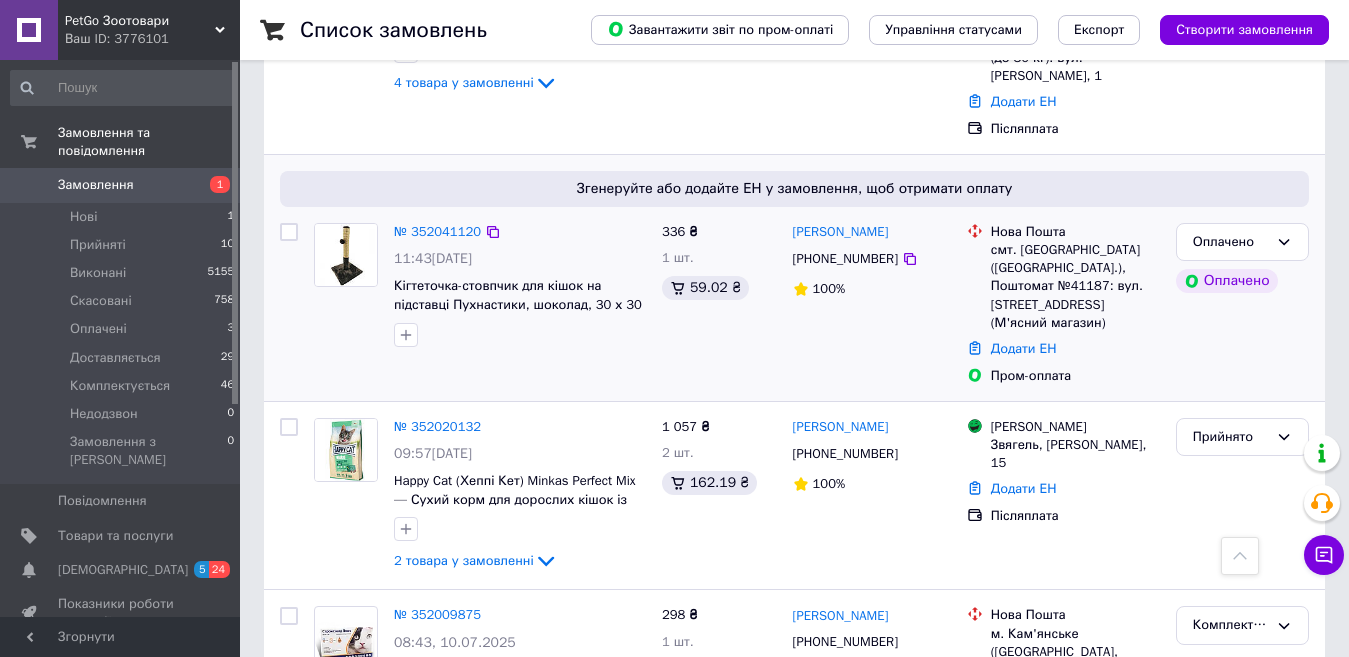 scroll, scrollTop: 800, scrollLeft: 0, axis: vertical 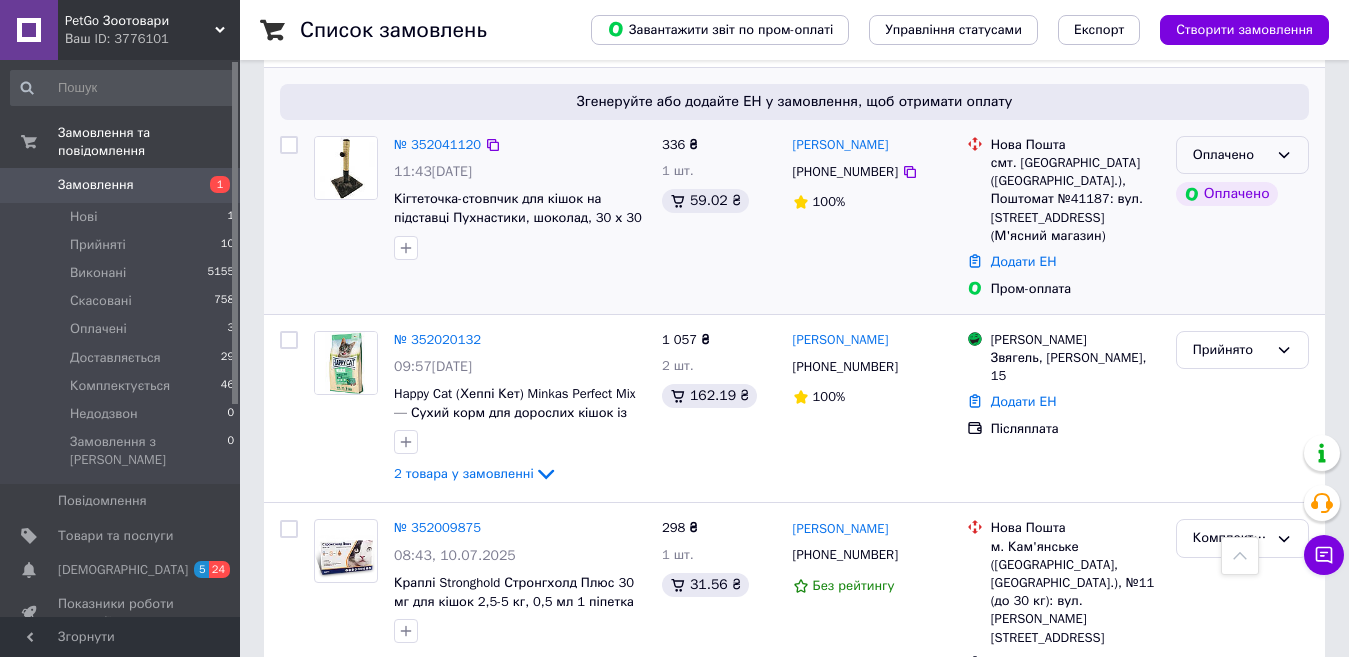 click 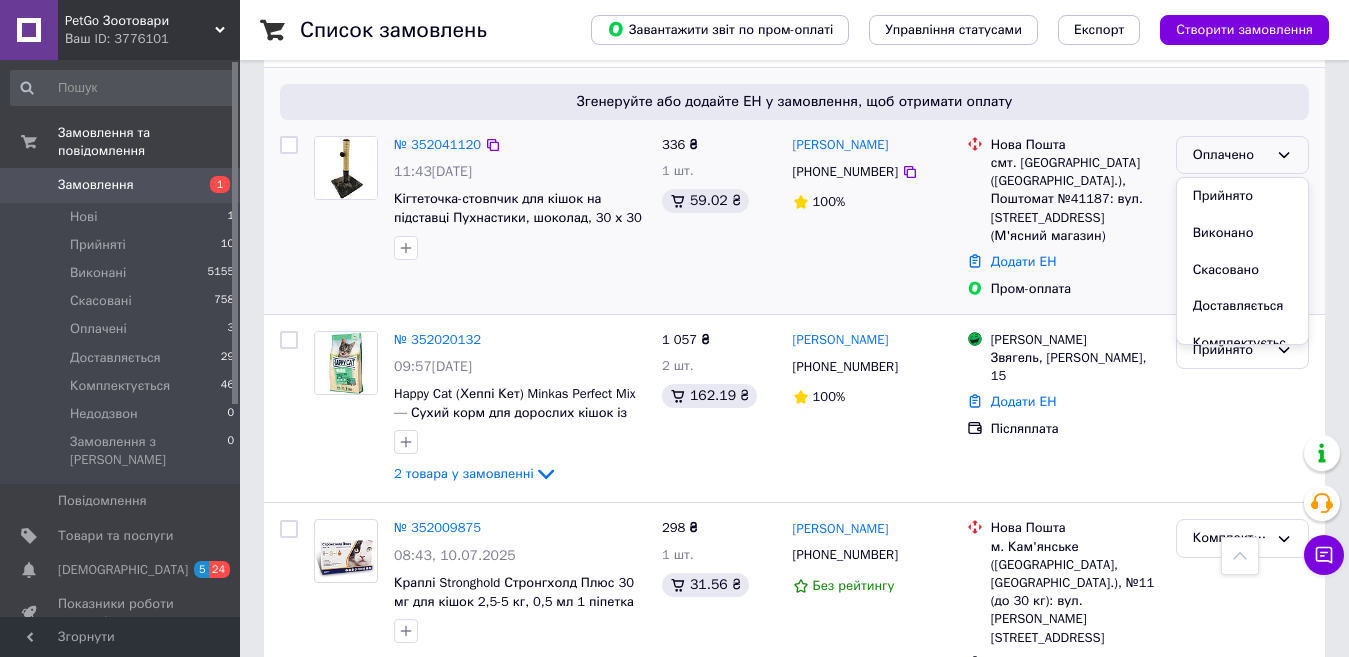 click on "Прийнято" at bounding box center [1242, 196] 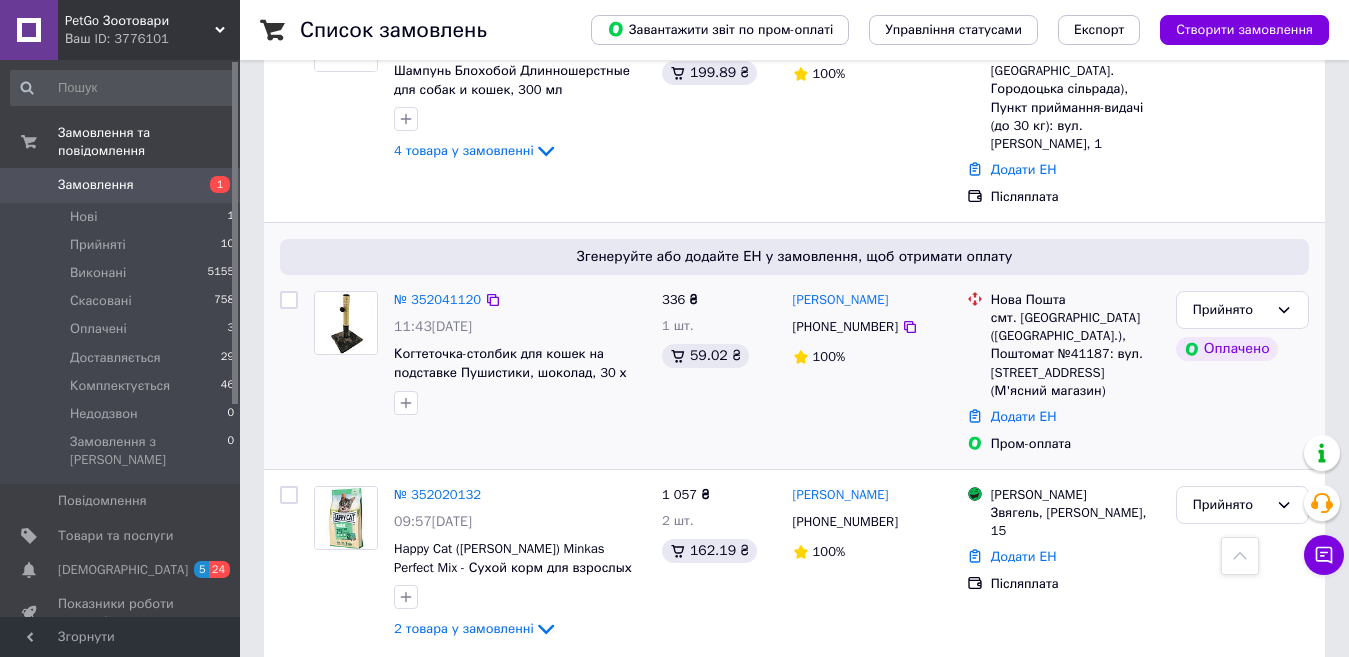 scroll, scrollTop: 600, scrollLeft: 0, axis: vertical 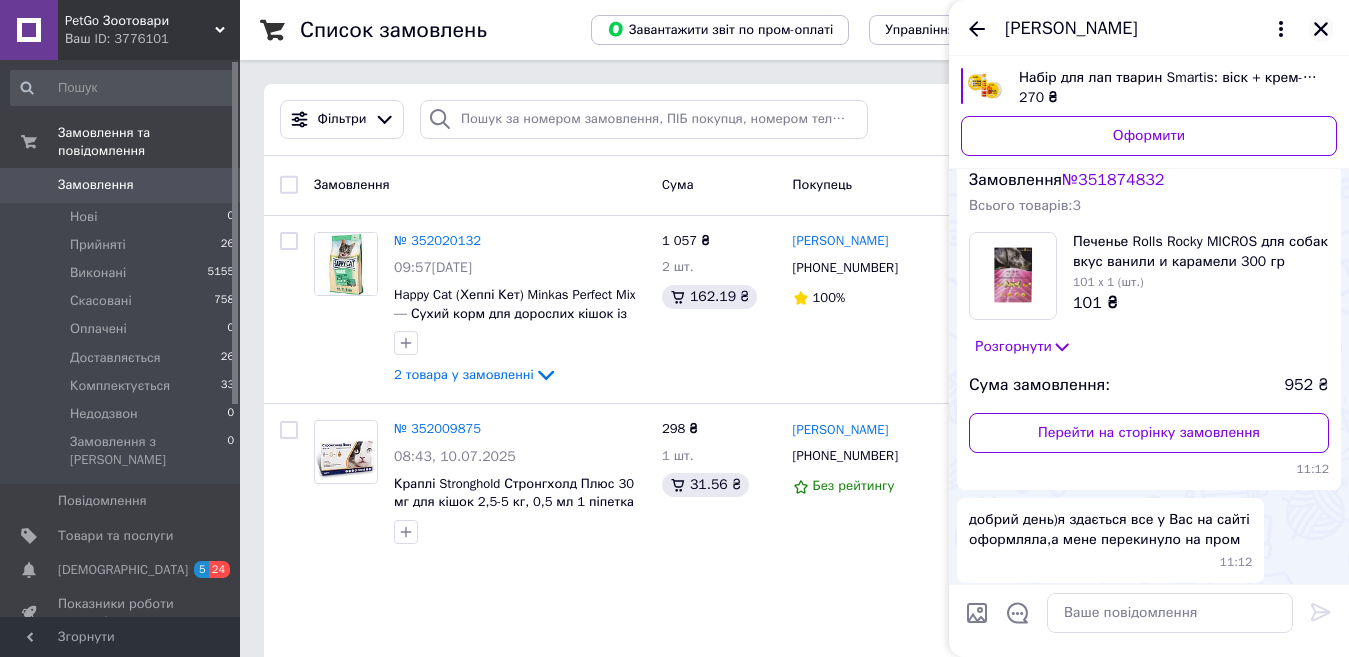 click 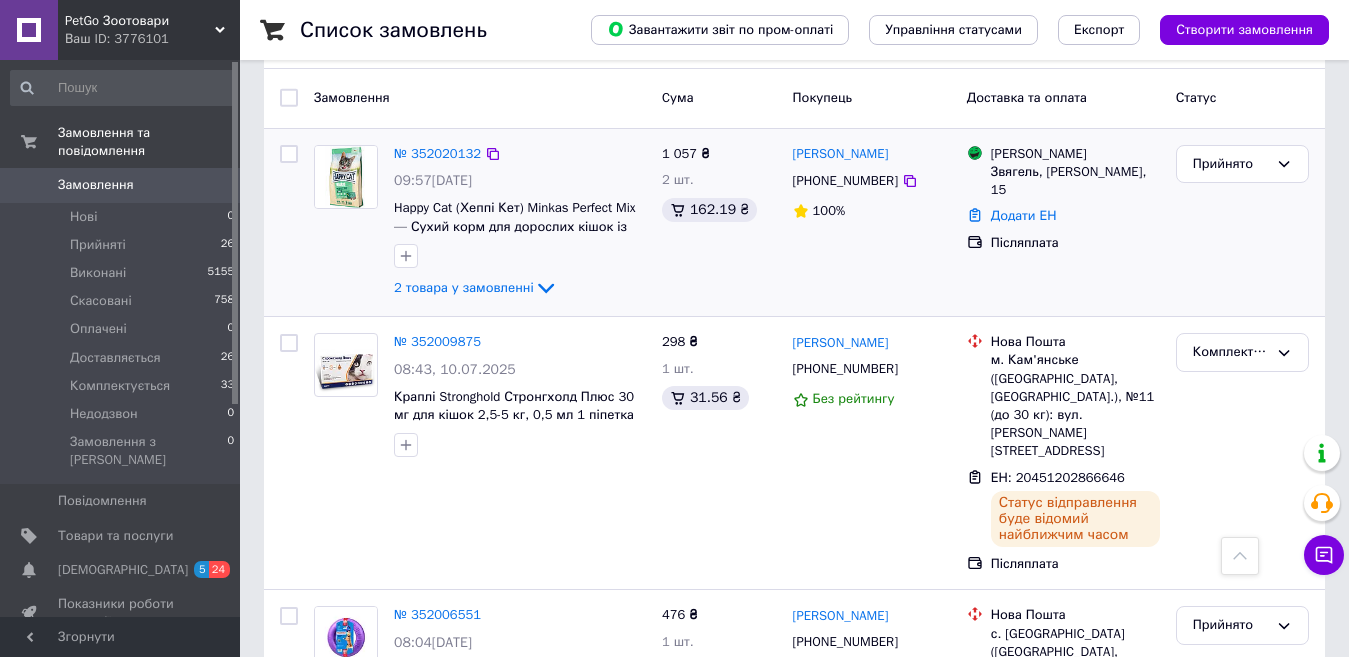scroll, scrollTop: 0, scrollLeft: 0, axis: both 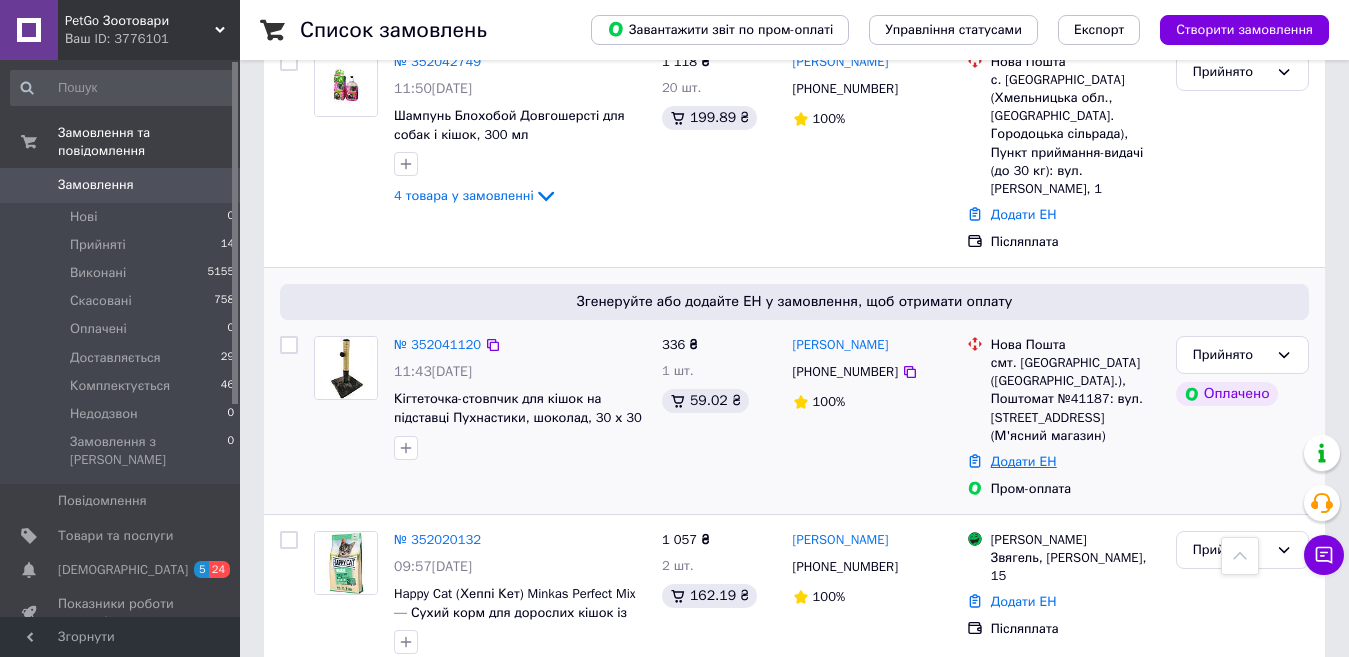 click on "Додати ЕН" at bounding box center [1024, 461] 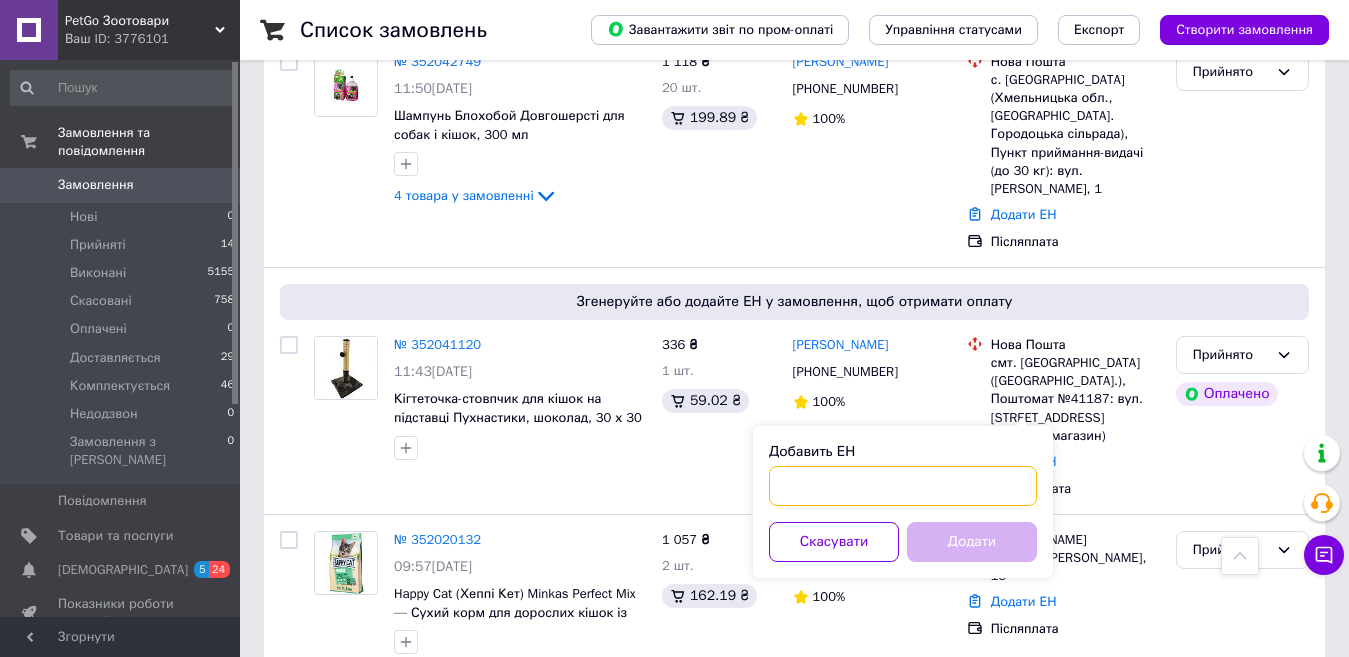 click on "Добавить ЕН" at bounding box center (903, 486) 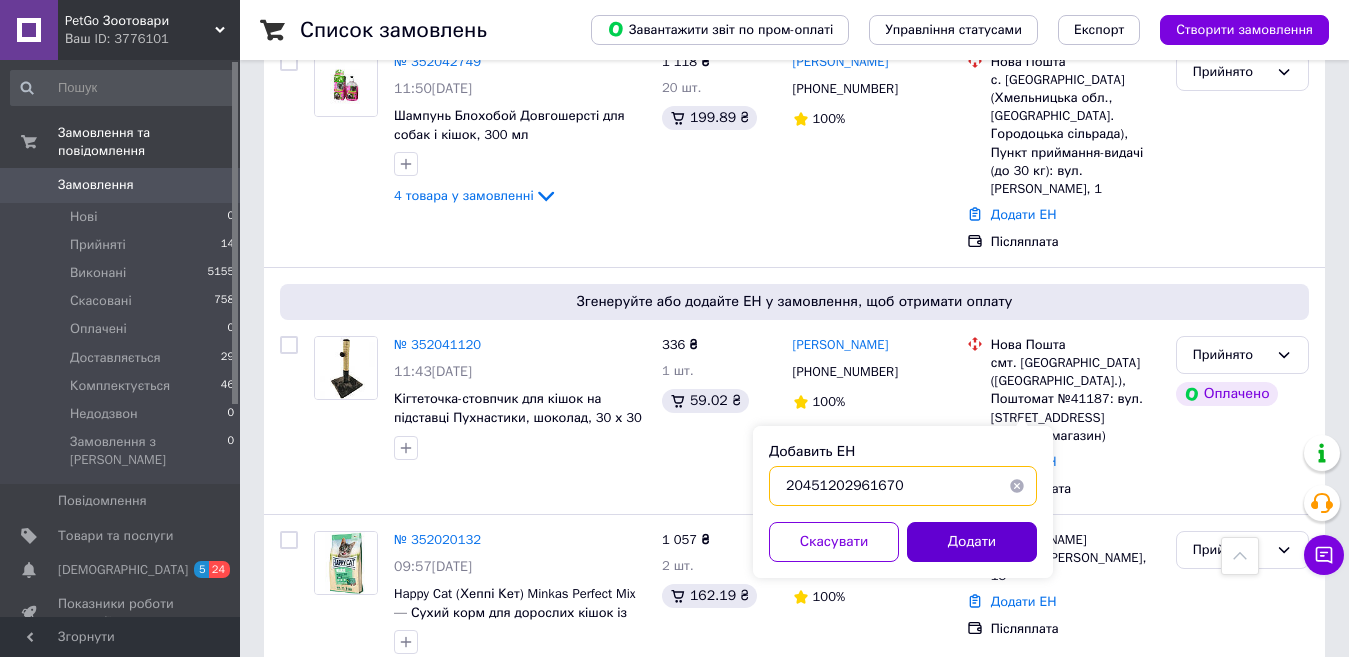 type on "20451202961670" 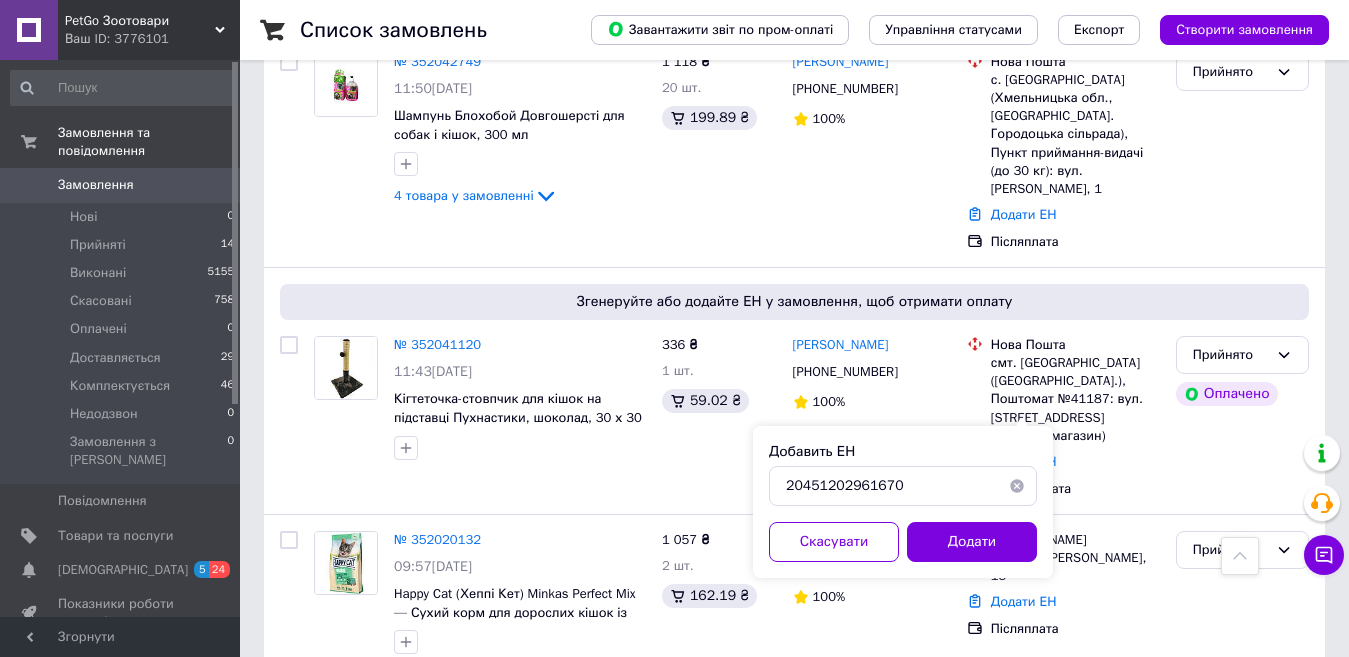 drag, startPoint x: 971, startPoint y: 555, endPoint x: 978, endPoint y: 543, distance: 13.892444 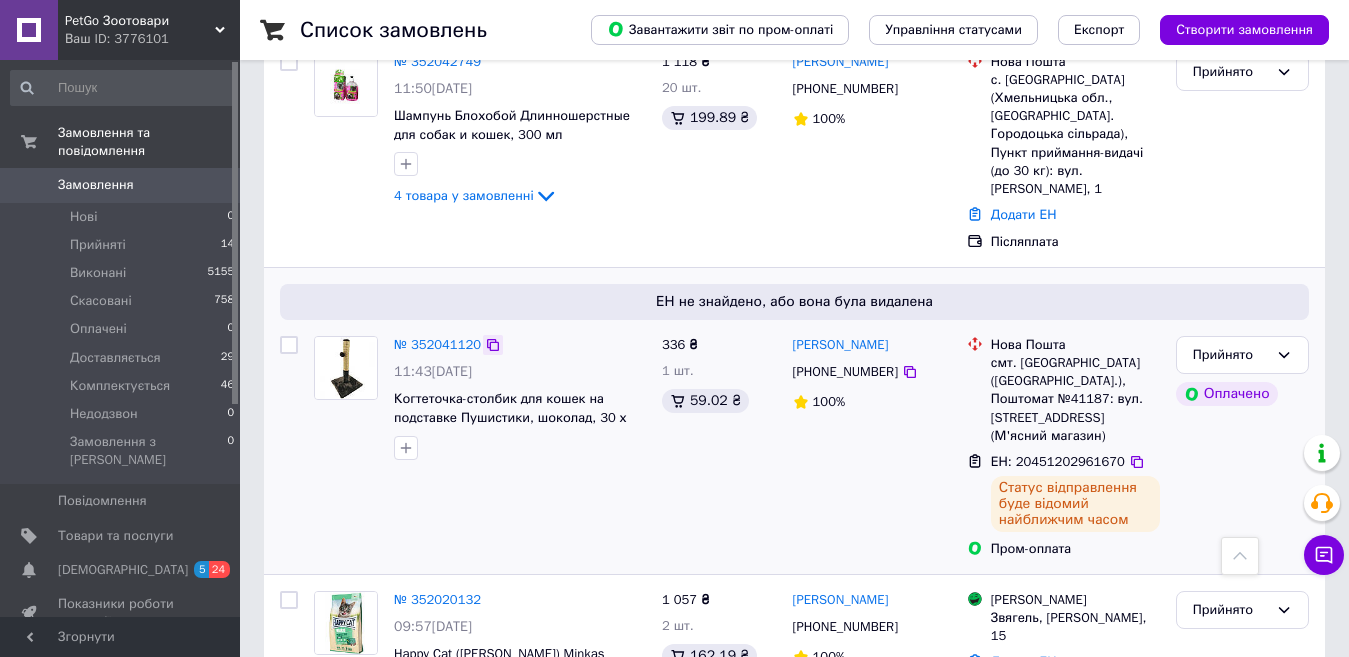 click 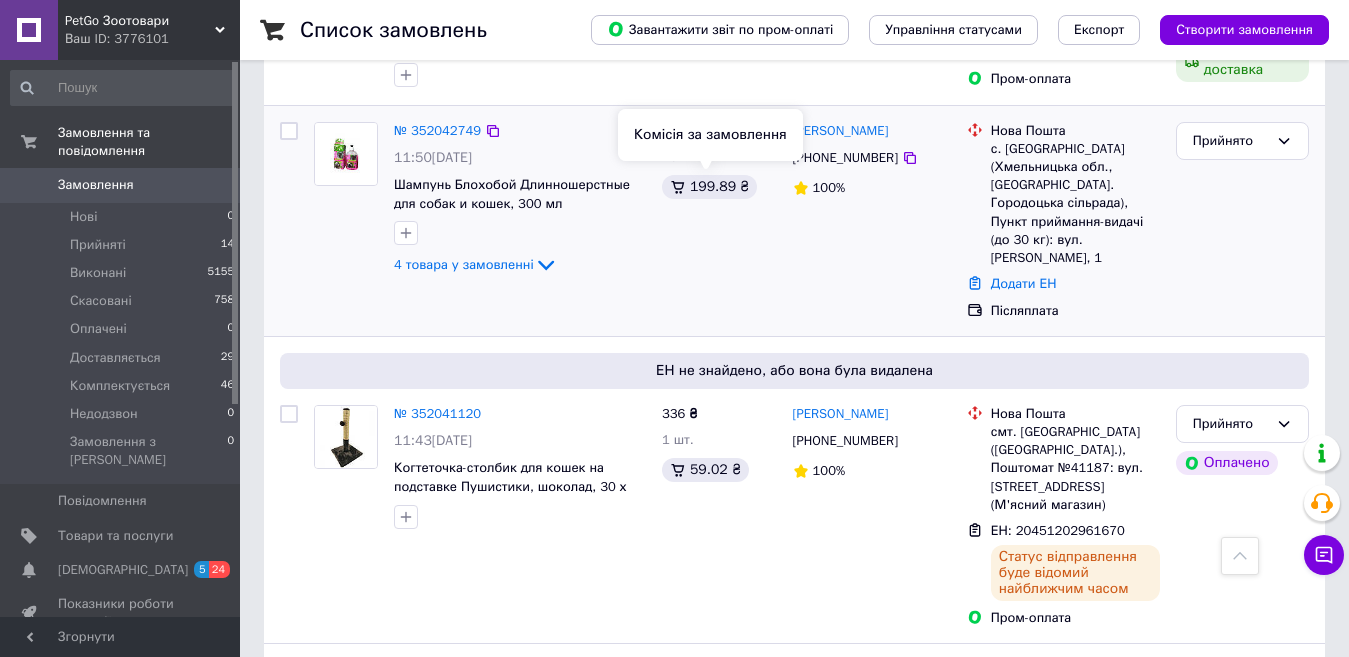 scroll, scrollTop: 400, scrollLeft: 0, axis: vertical 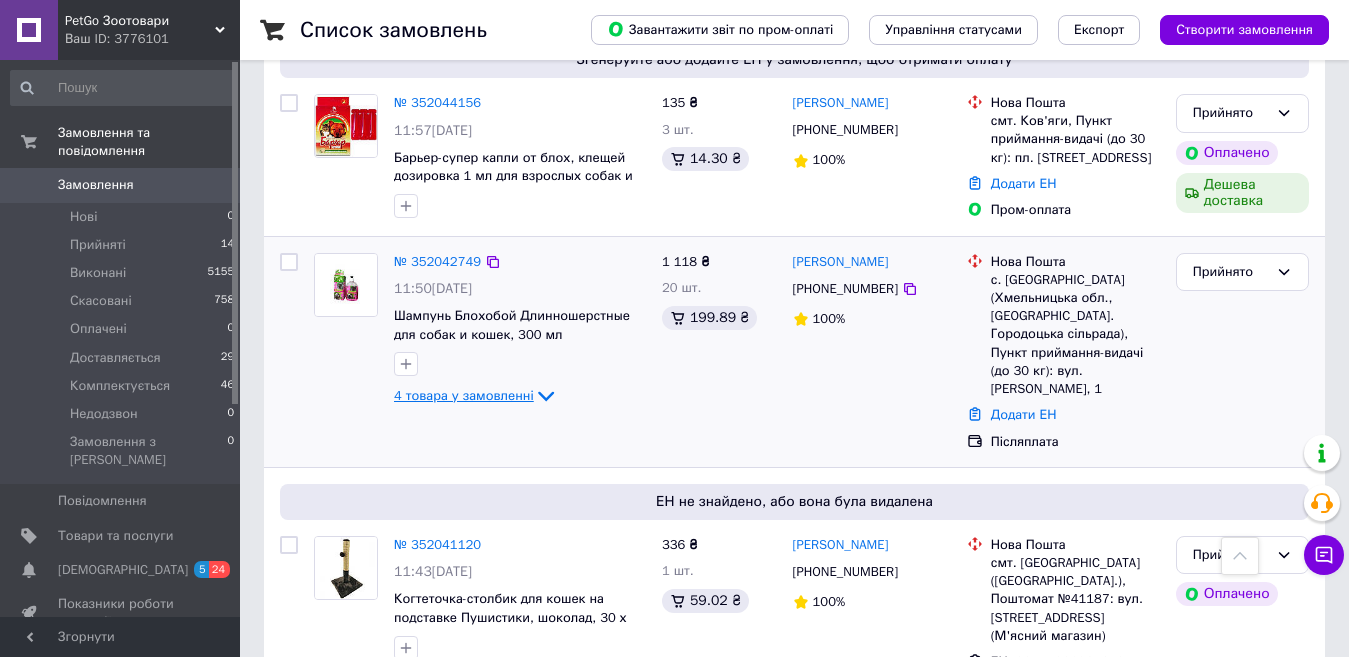 click on "4 товара у замовленні" at bounding box center (464, 395) 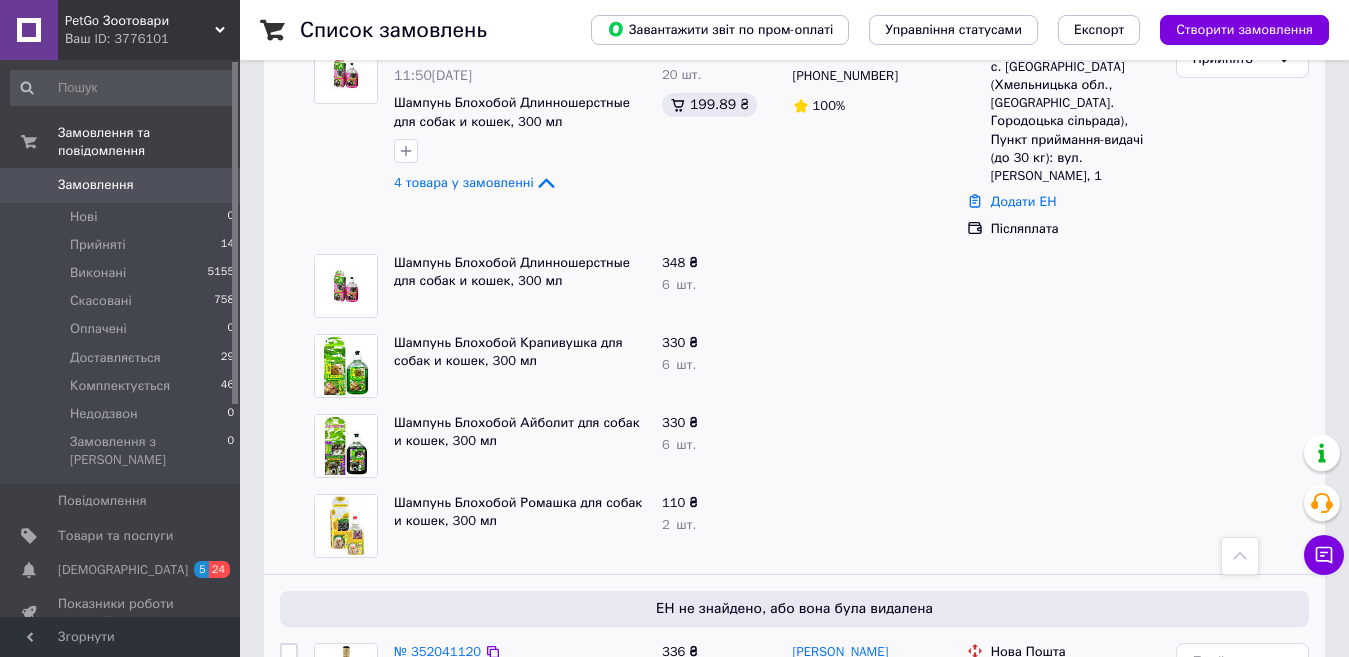 scroll, scrollTop: 700, scrollLeft: 0, axis: vertical 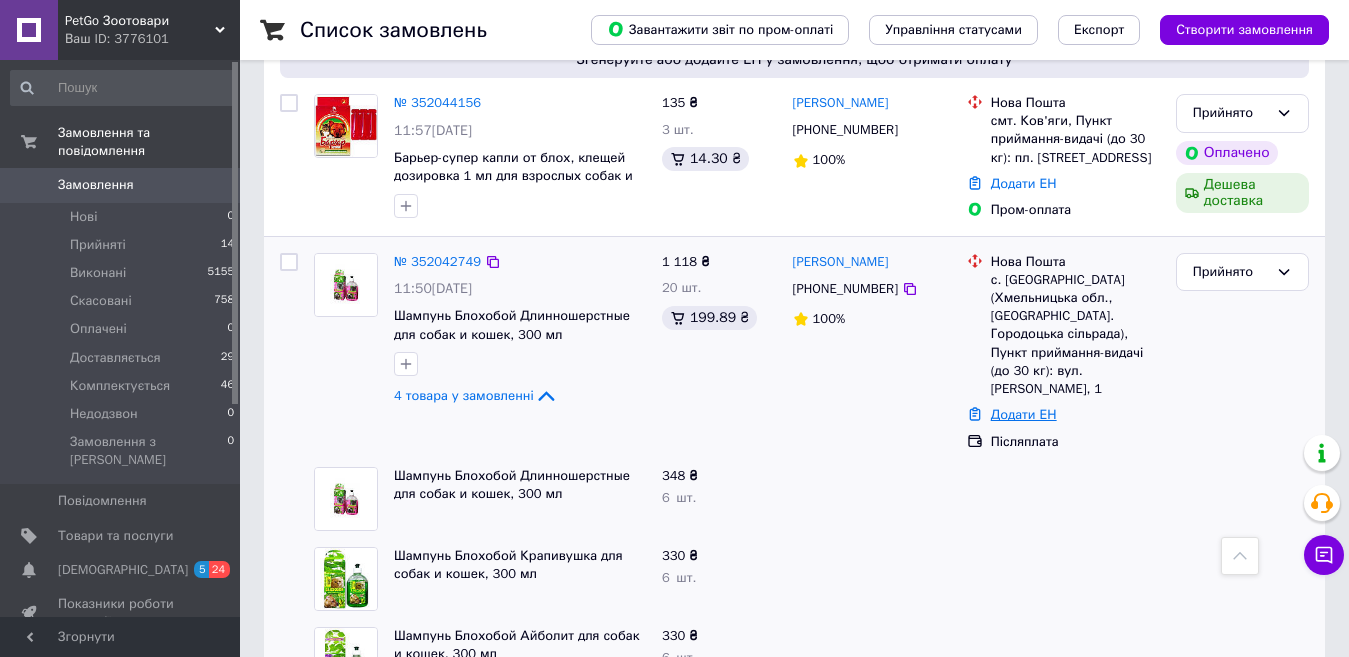 click on "Додати ЕН" at bounding box center (1024, 414) 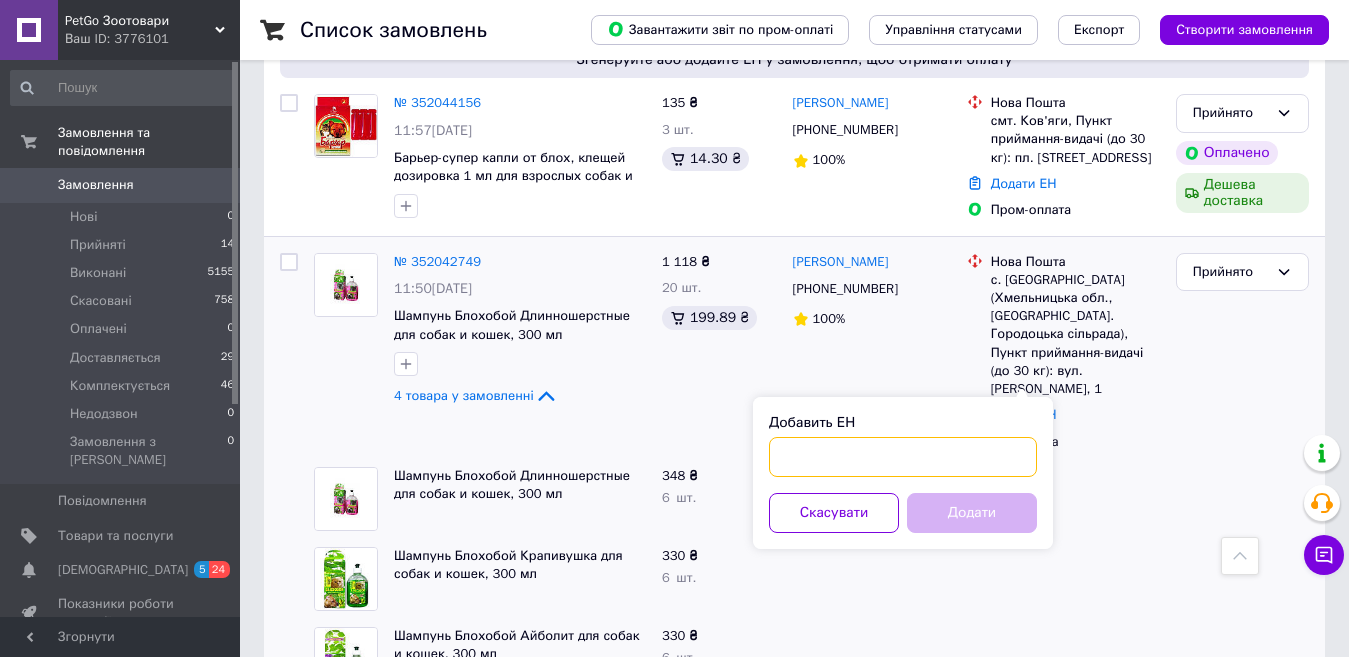 click on "Добавить ЕН" at bounding box center (903, 457) 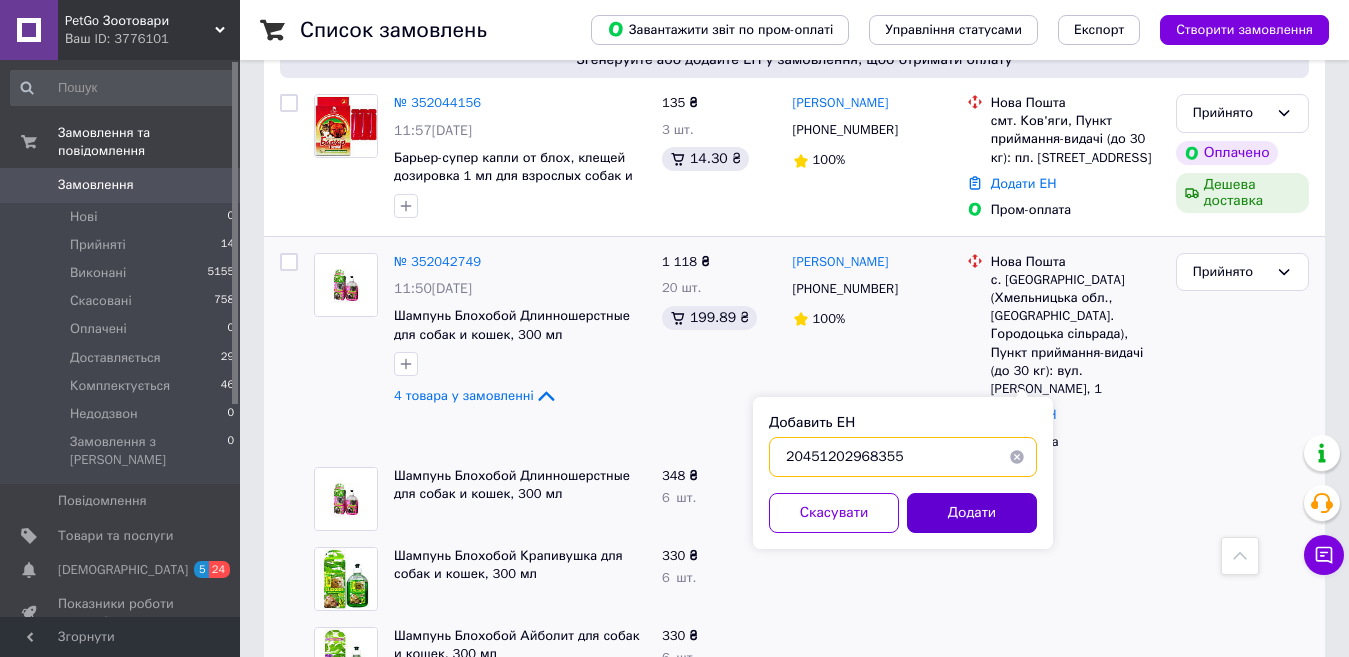 type on "20451202968355" 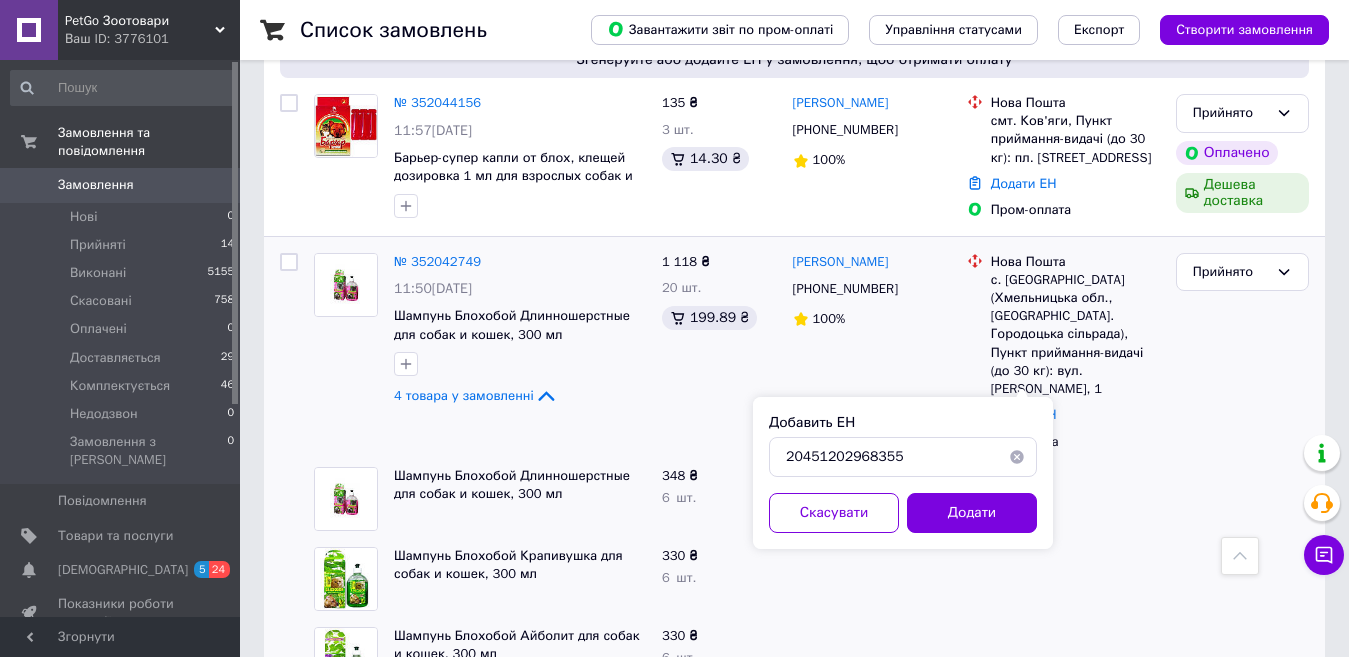 click on "Додати" at bounding box center (972, 513) 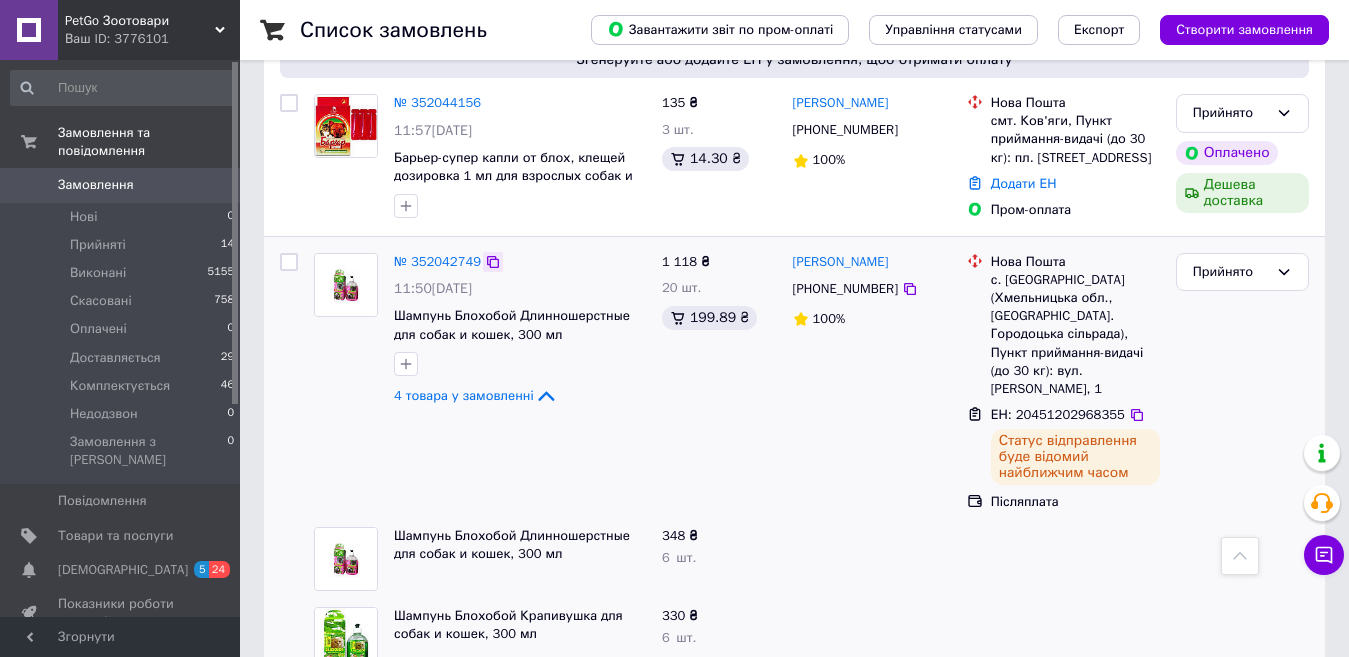 click at bounding box center [493, 262] 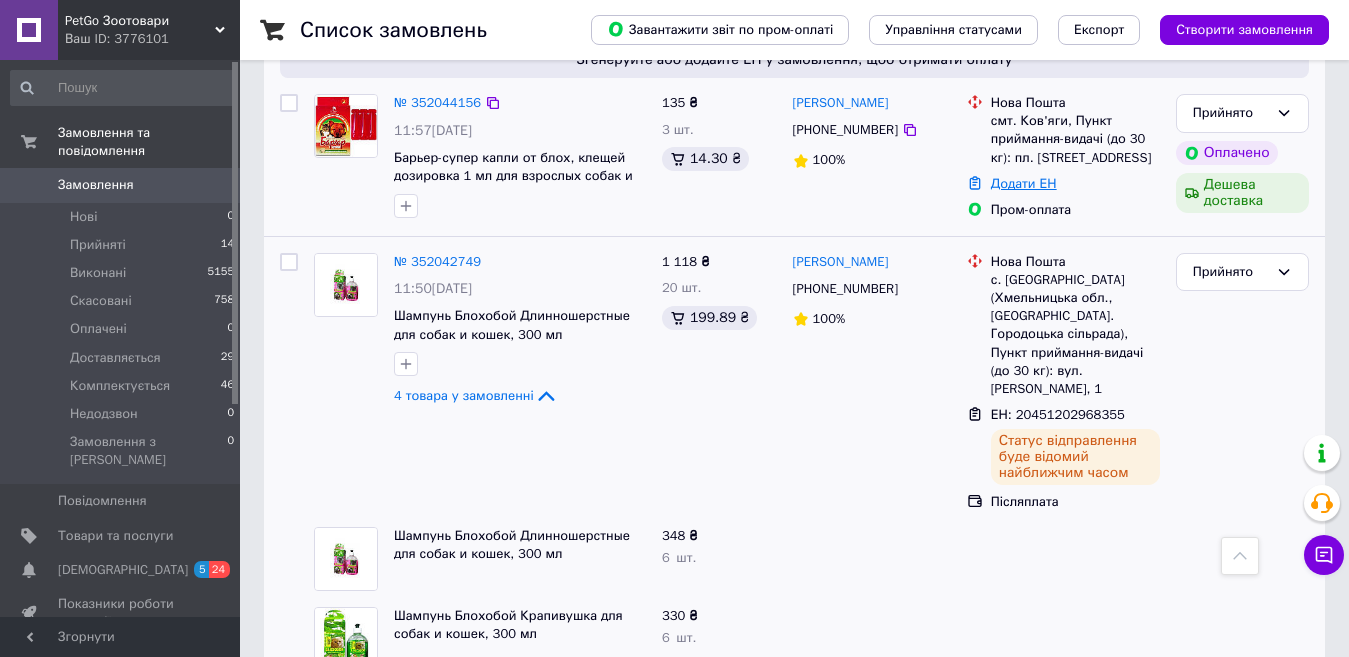 click on "Додати ЕН" at bounding box center (1024, 183) 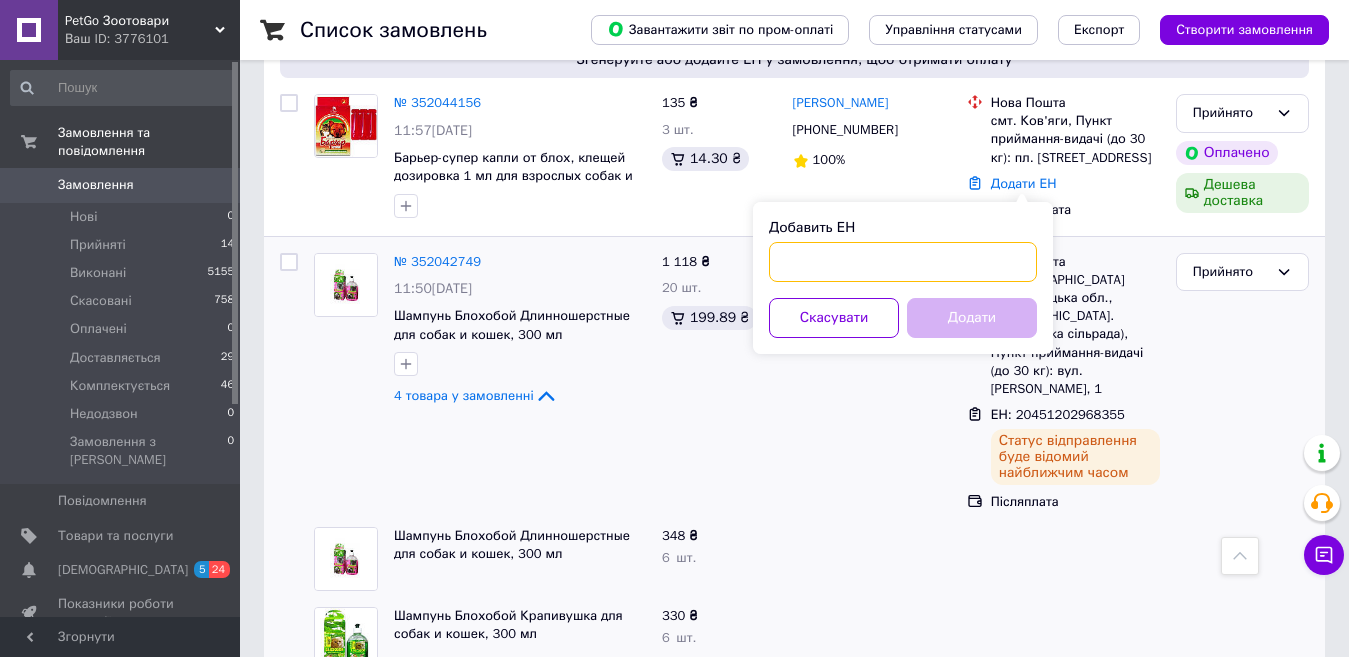 click on "Добавить ЕН" at bounding box center [903, 262] 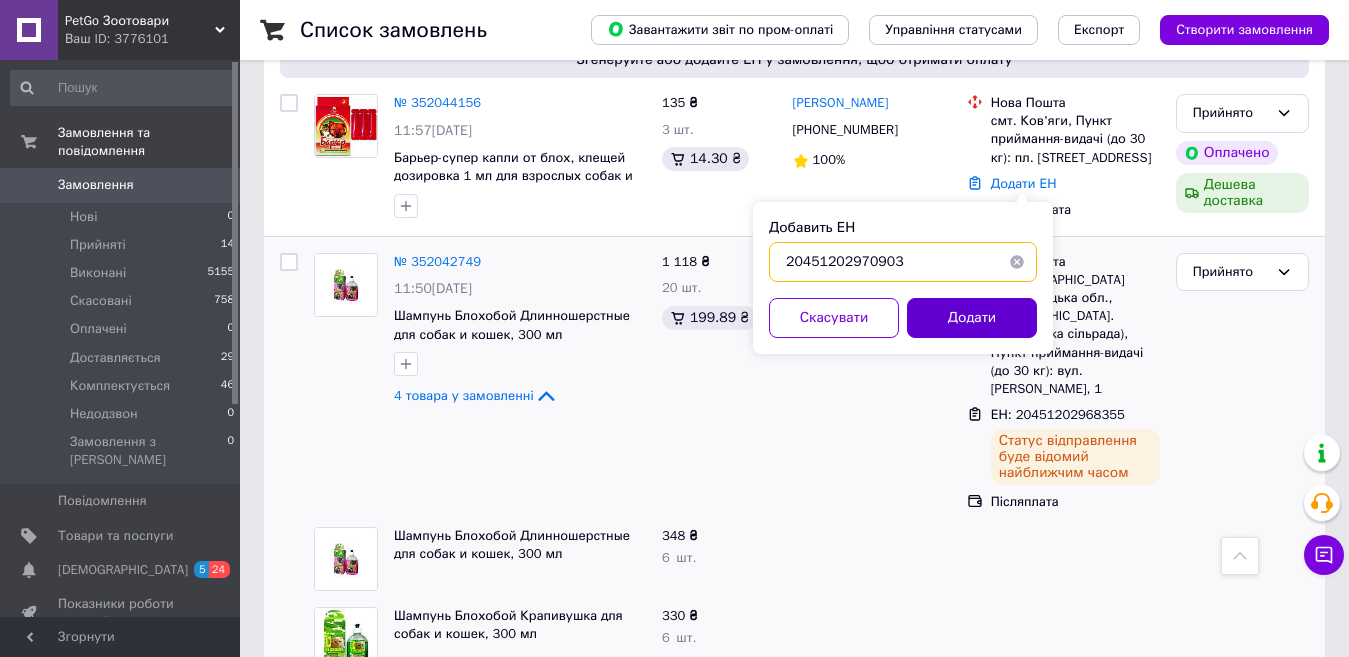 type on "20451202970903" 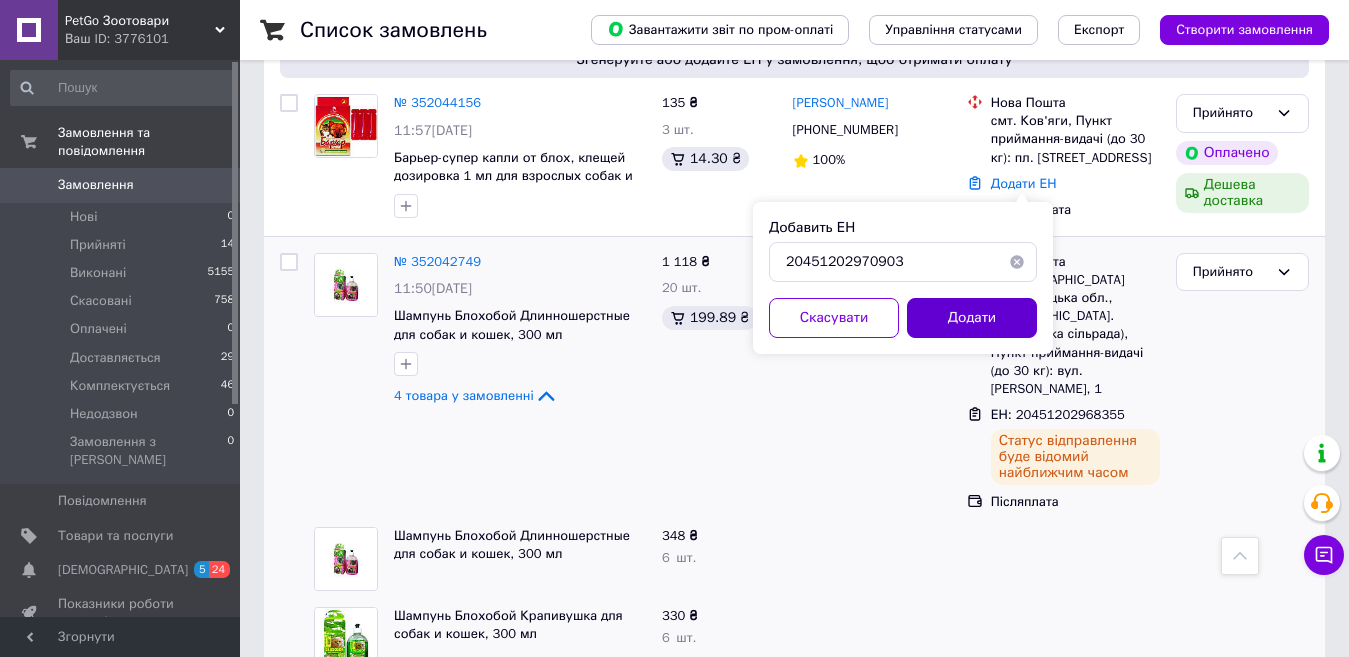 click on "Додати" at bounding box center [972, 318] 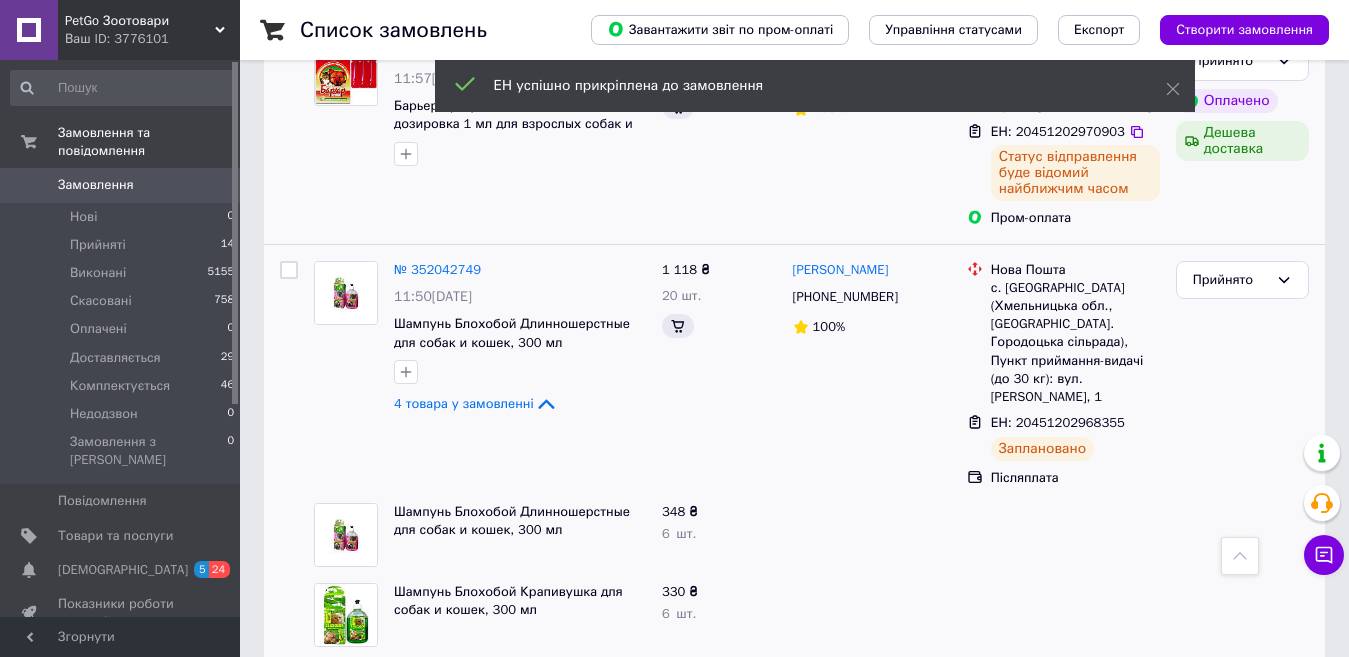 scroll, scrollTop: 200, scrollLeft: 0, axis: vertical 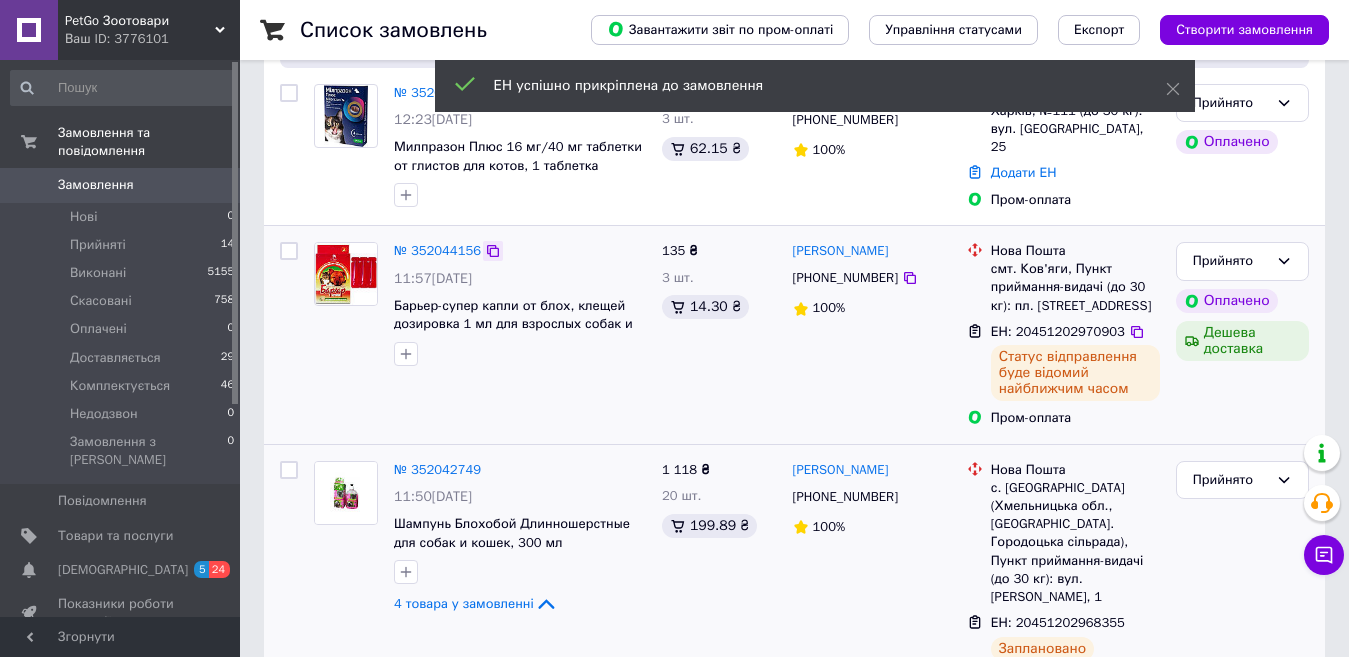 click 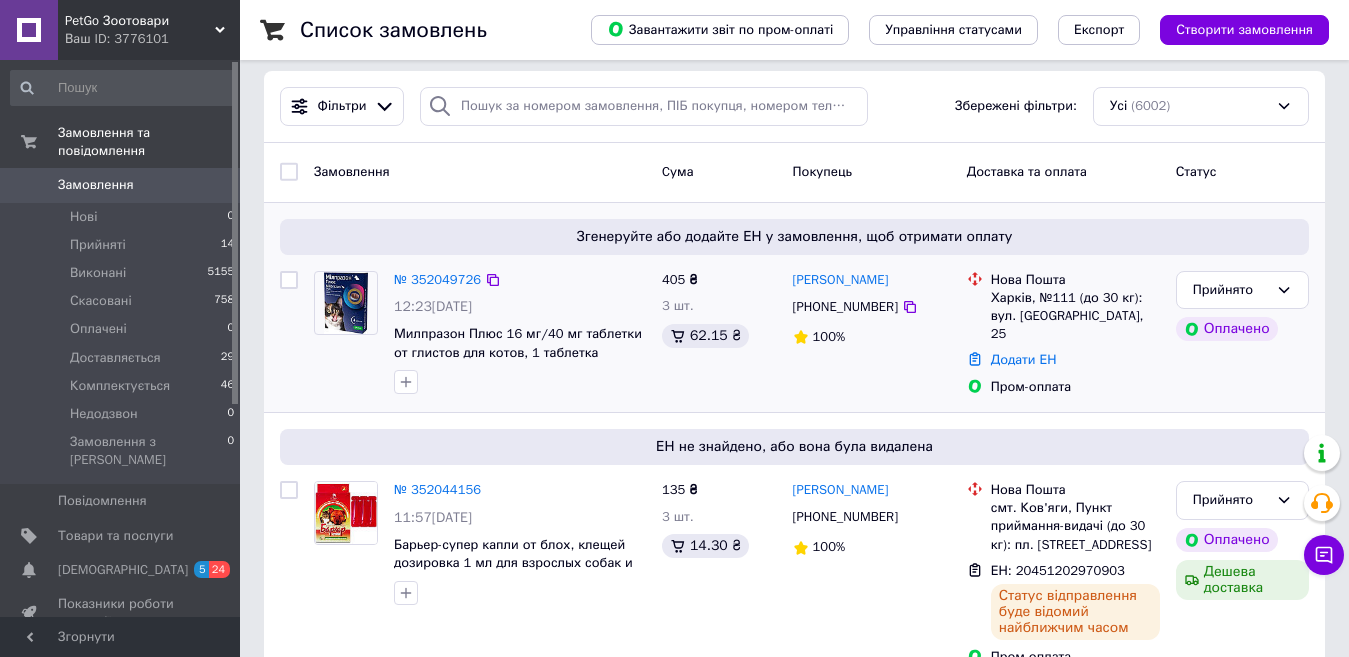 scroll, scrollTop: 0, scrollLeft: 0, axis: both 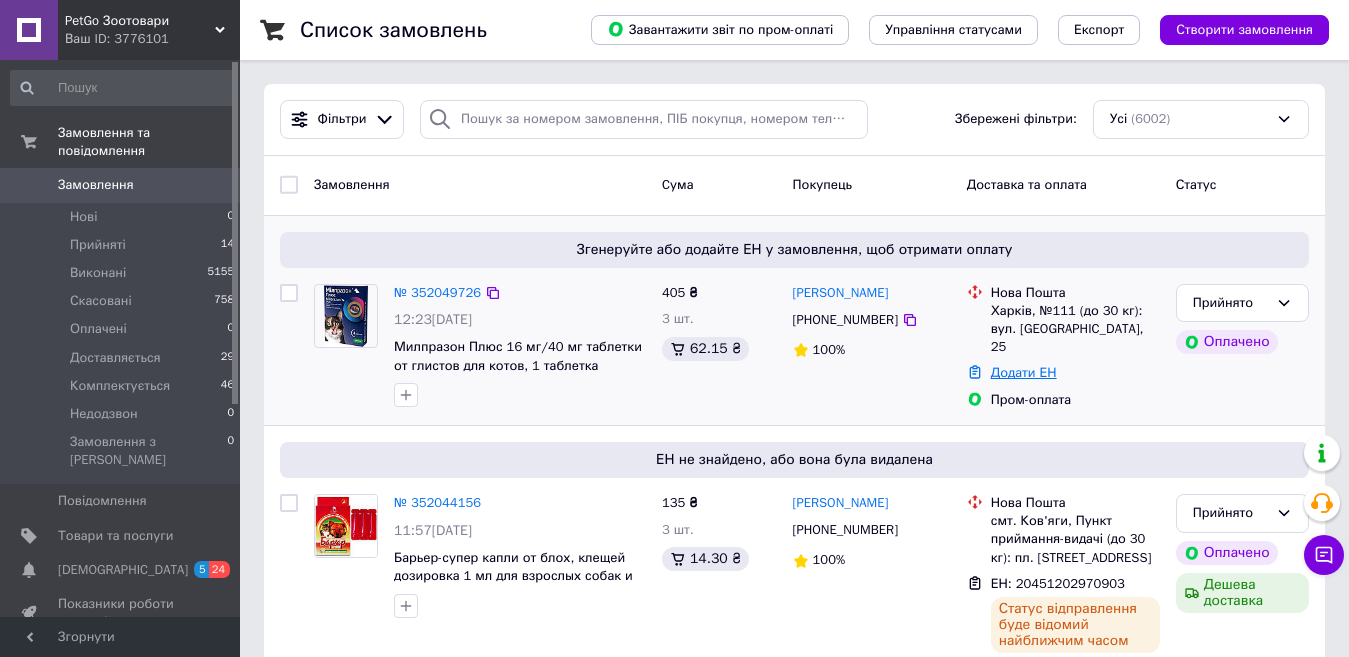click on "Додати ЕН" at bounding box center [1024, 372] 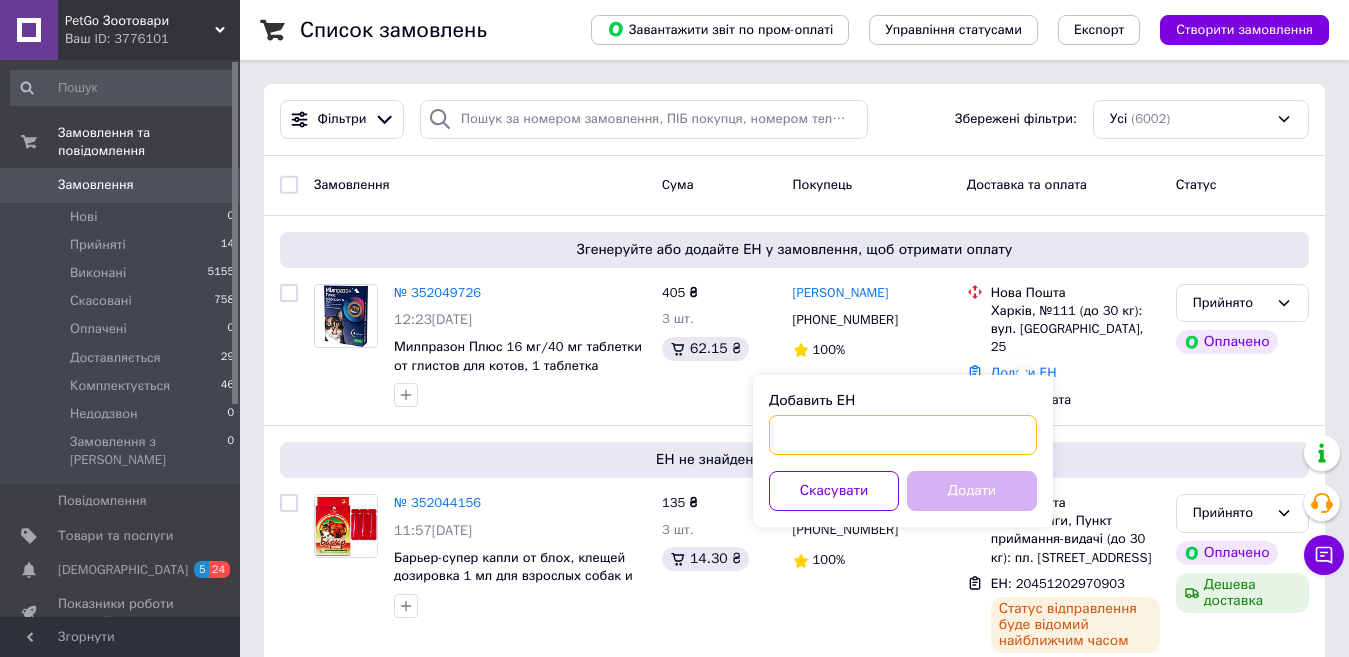 click on "Добавить ЕН" at bounding box center (903, 435) 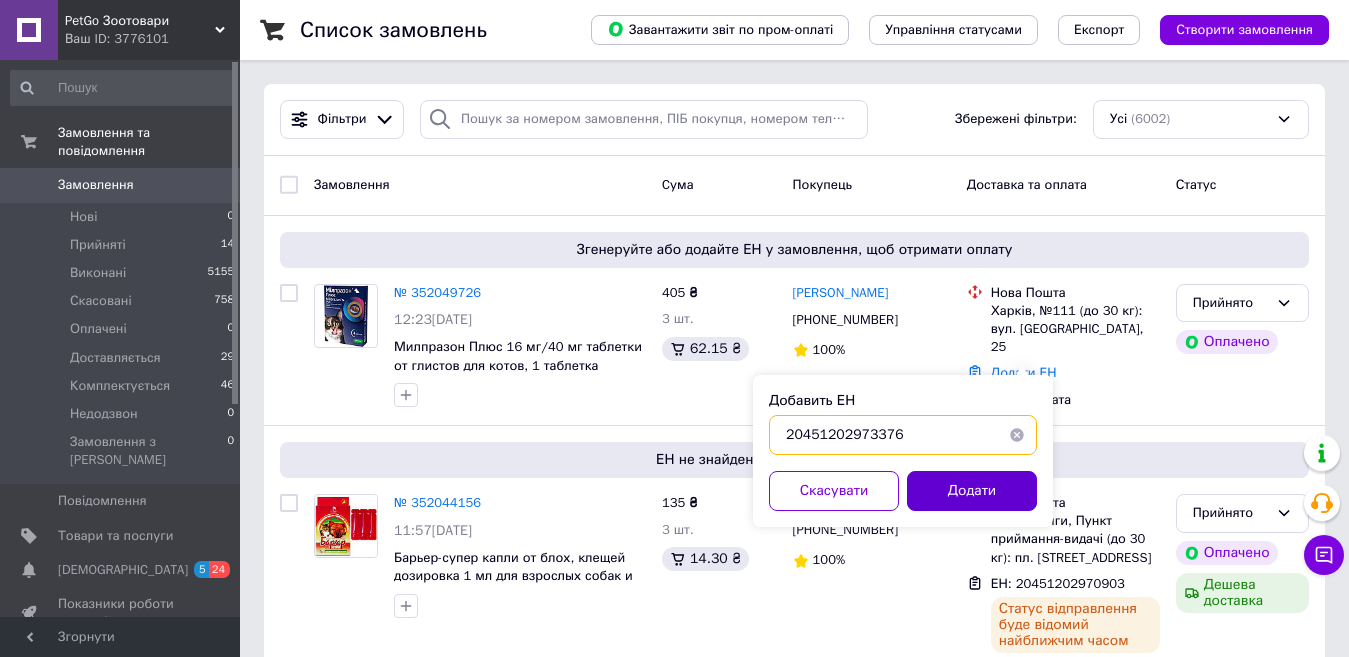 type on "20451202973376" 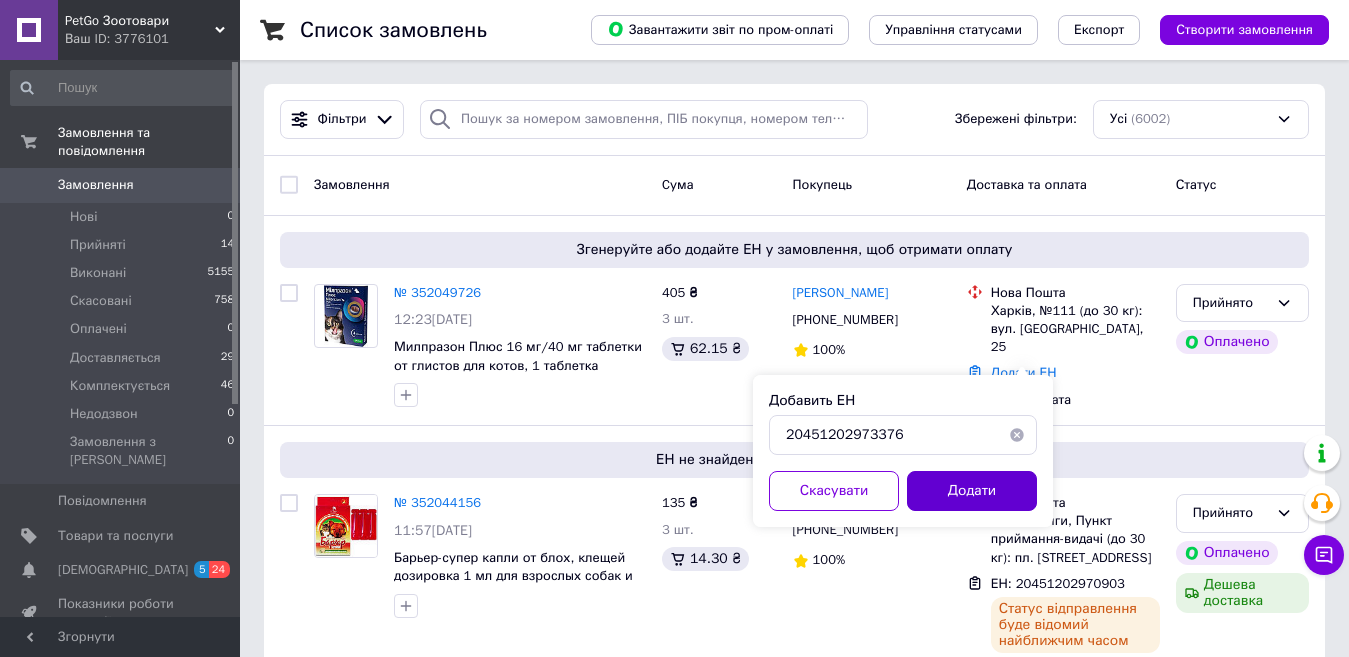 click on "Додати" at bounding box center (972, 491) 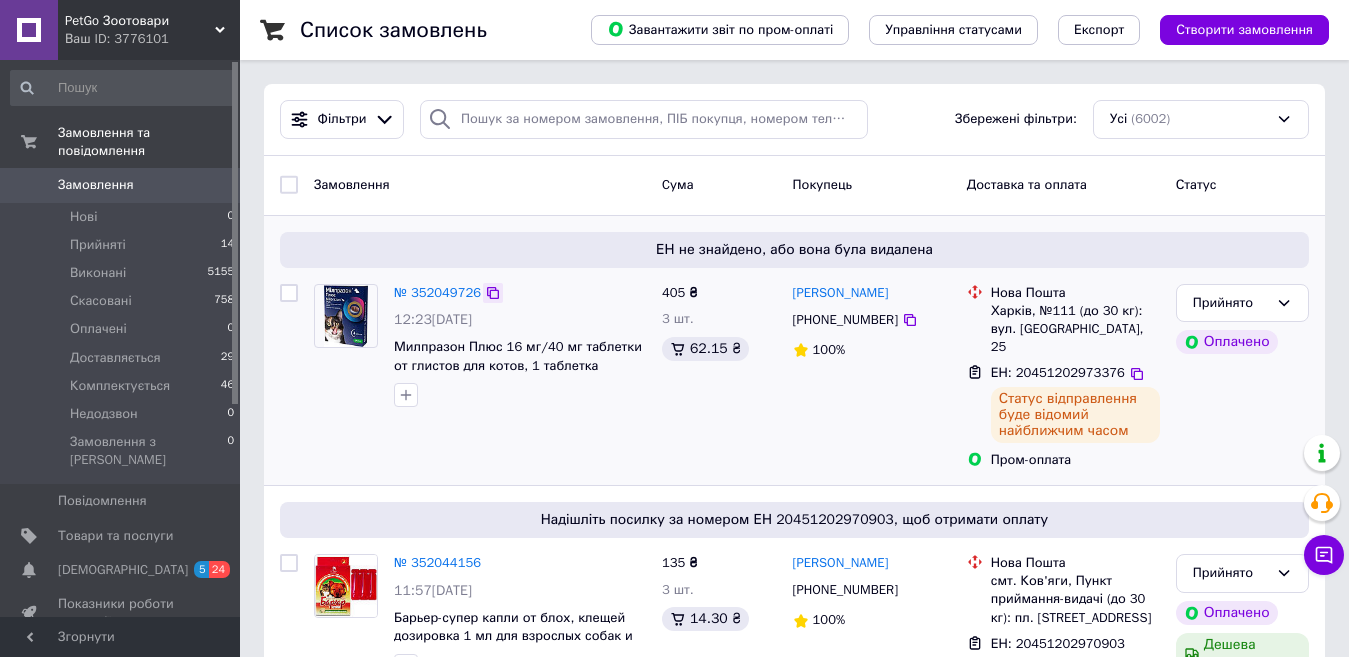 click 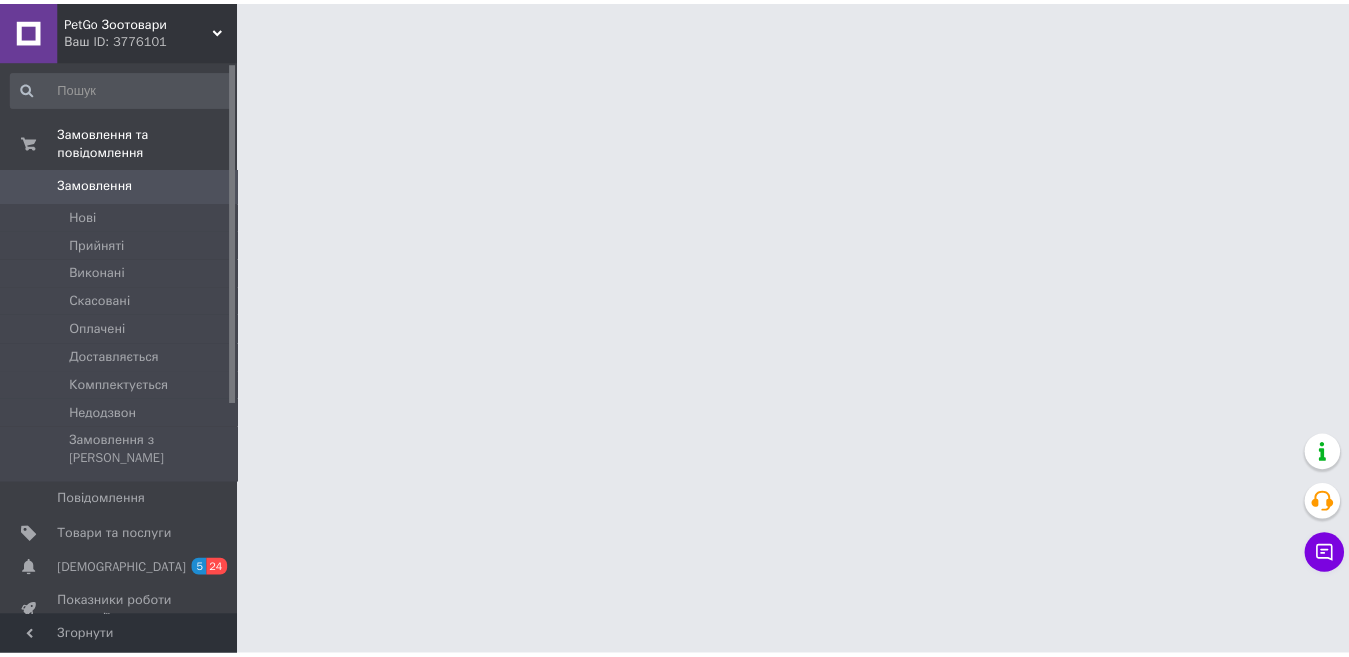 scroll, scrollTop: 0, scrollLeft: 0, axis: both 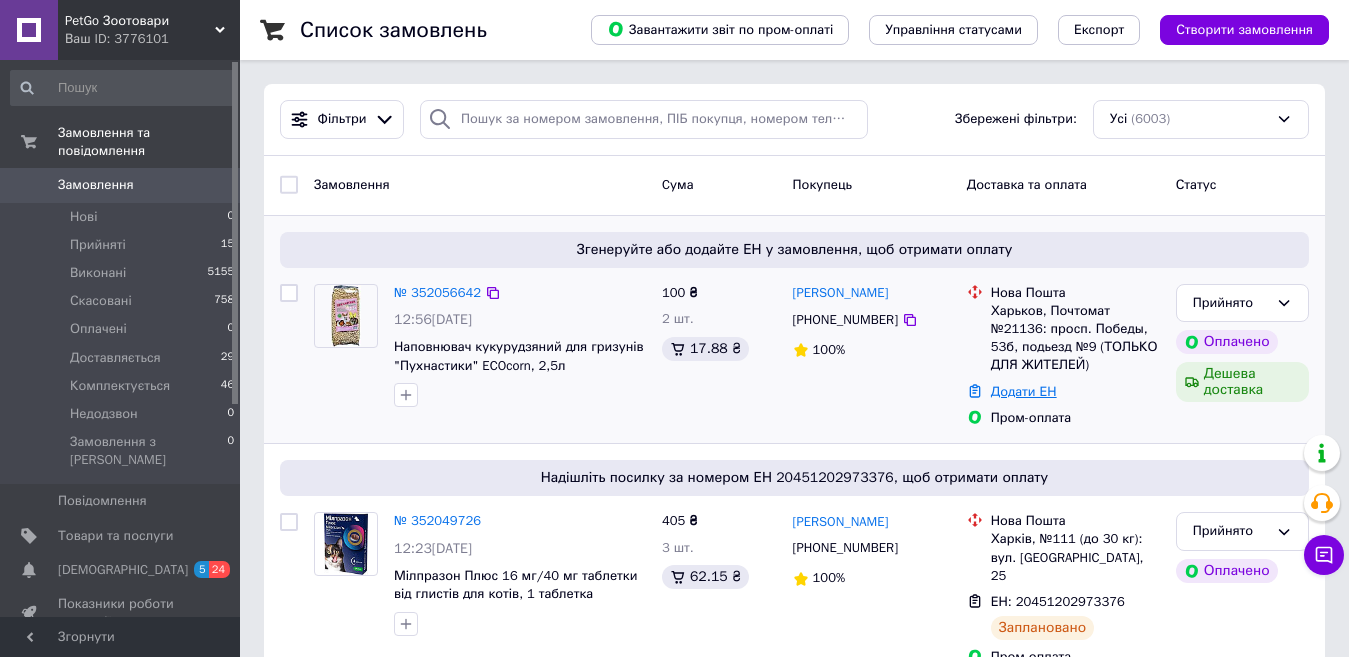 click on "Додати ЕН" at bounding box center (1024, 391) 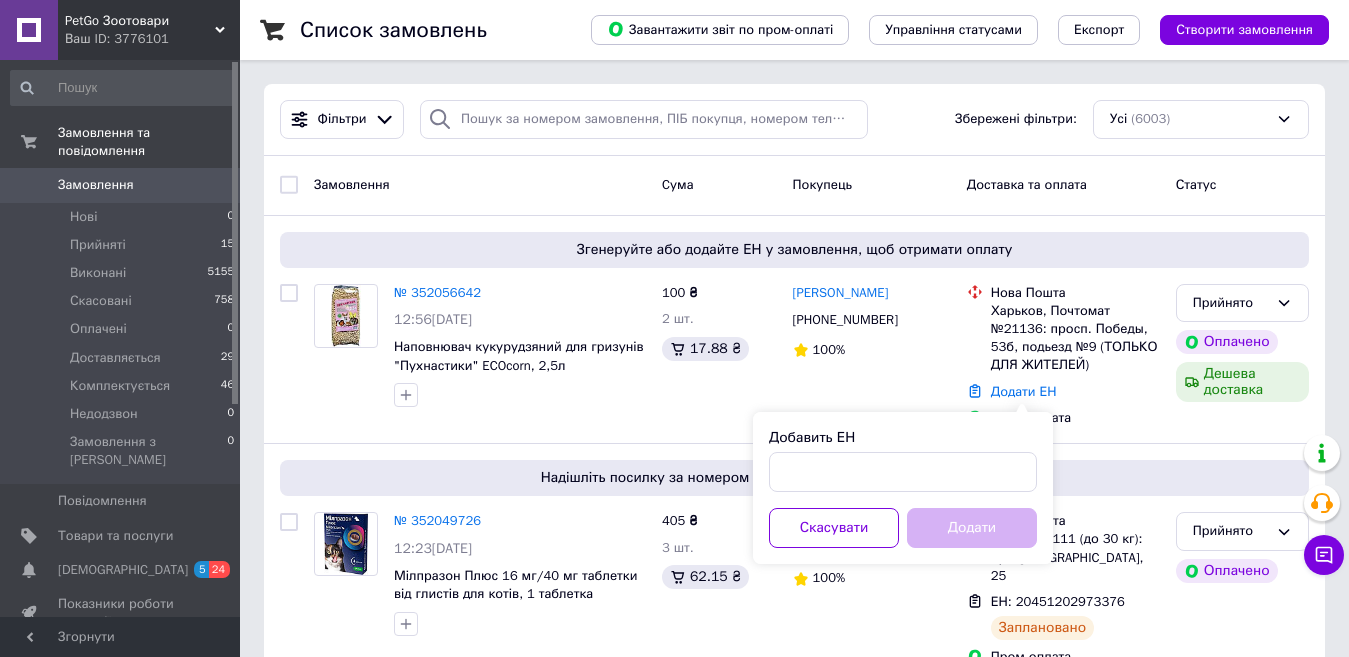 click on "Добавить ЕН" at bounding box center (903, 460) 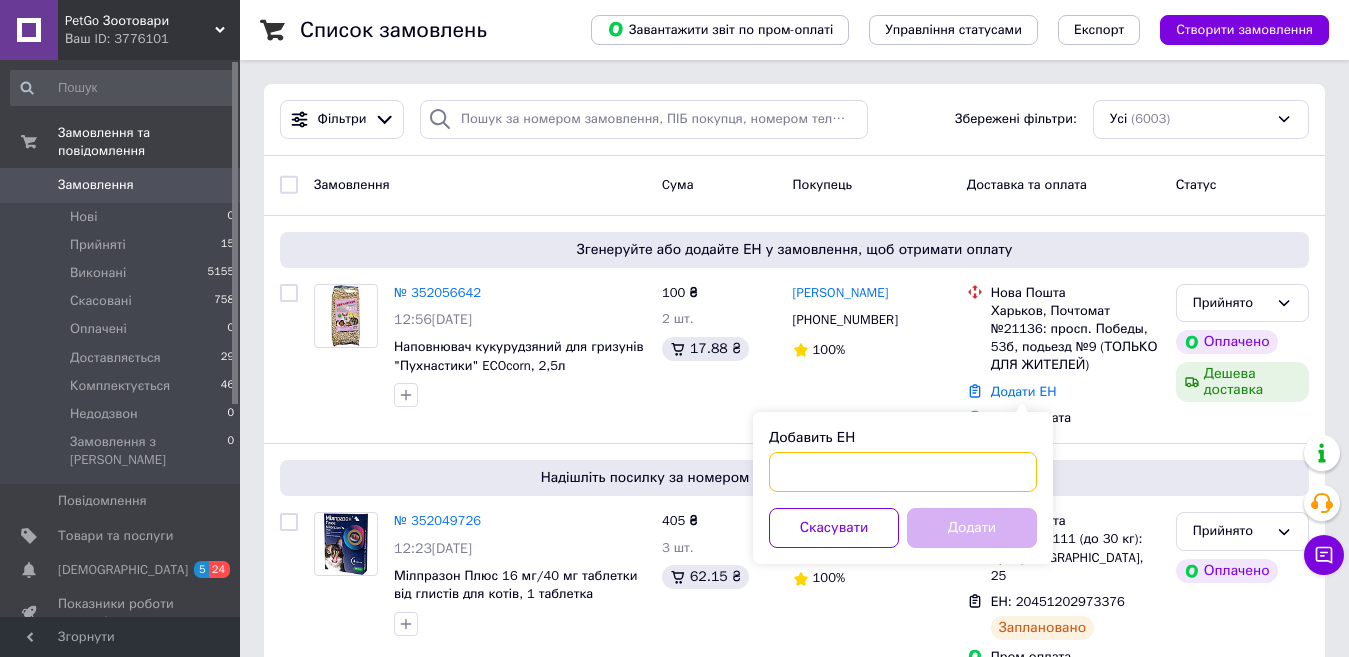 click on "Добавить ЕН" at bounding box center [903, 472] 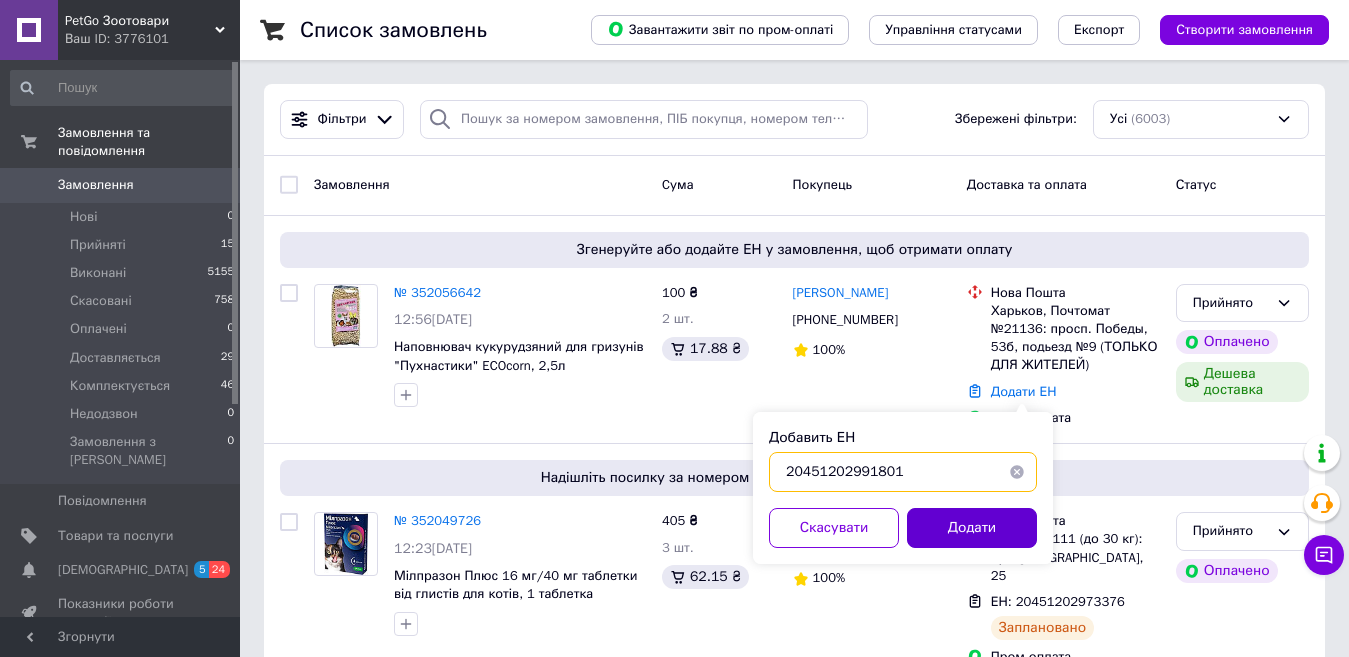 type on "20451202991801" 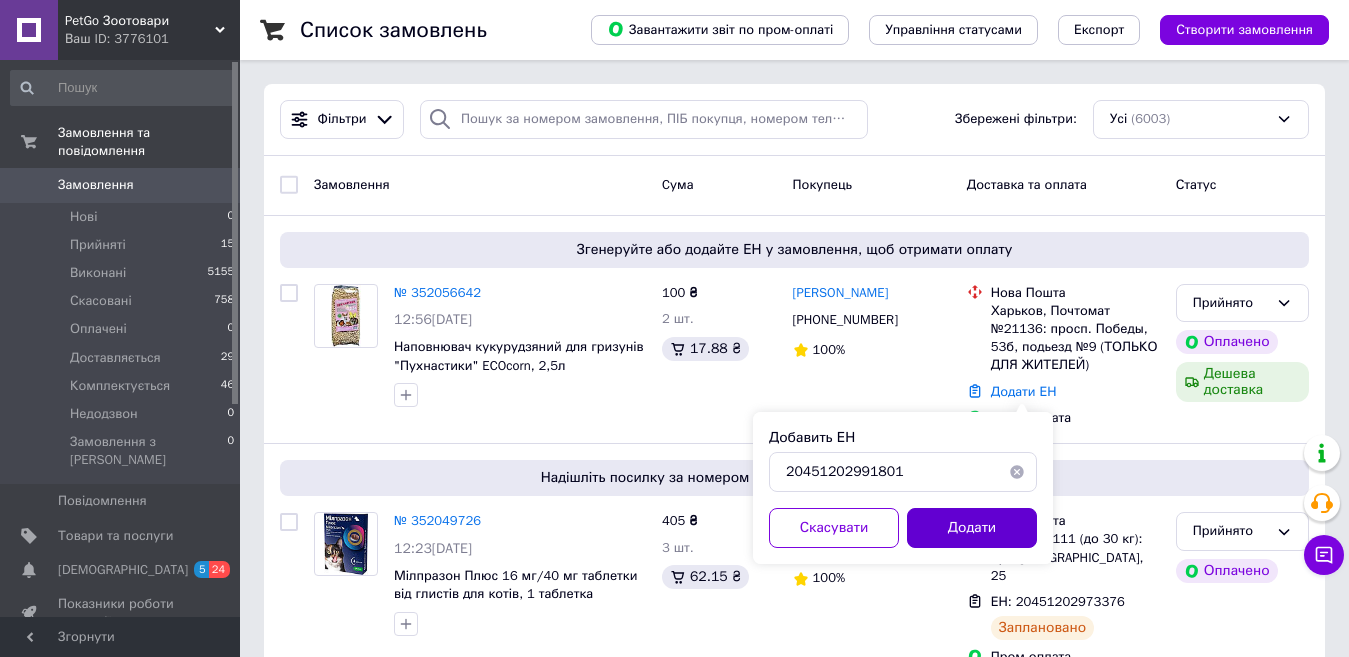 click on "Додати" at bounding box center (972, 528) 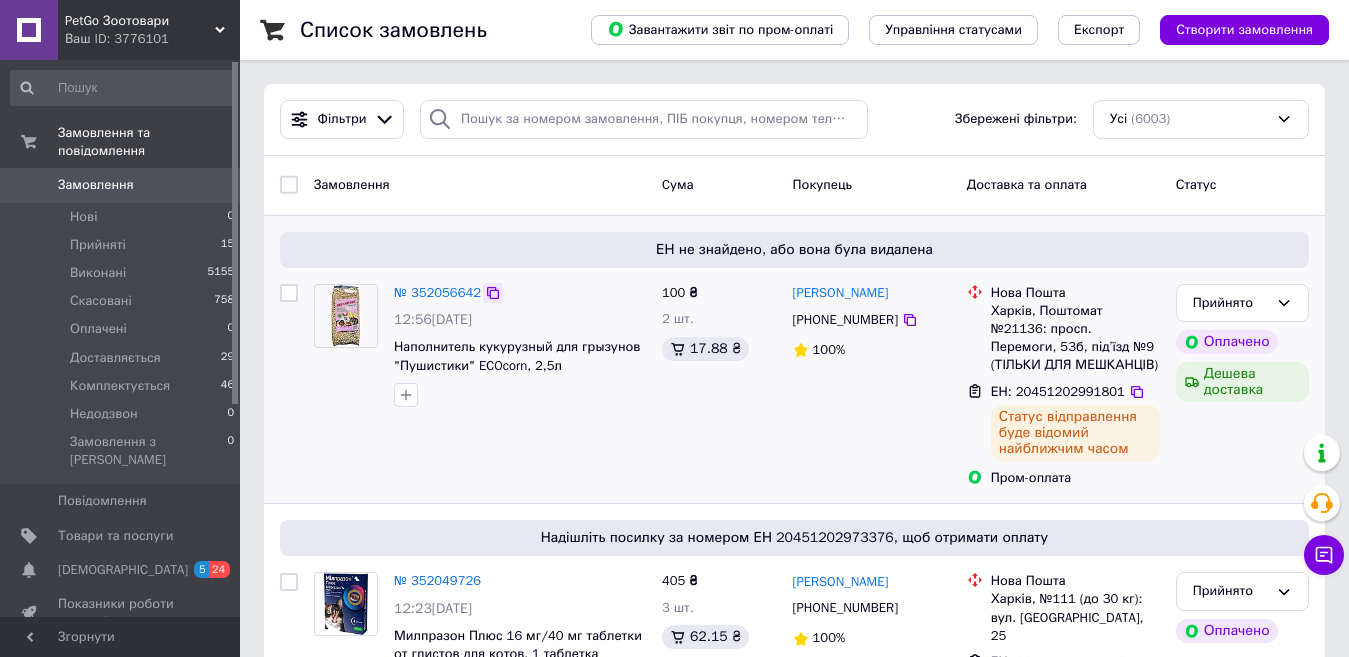 click 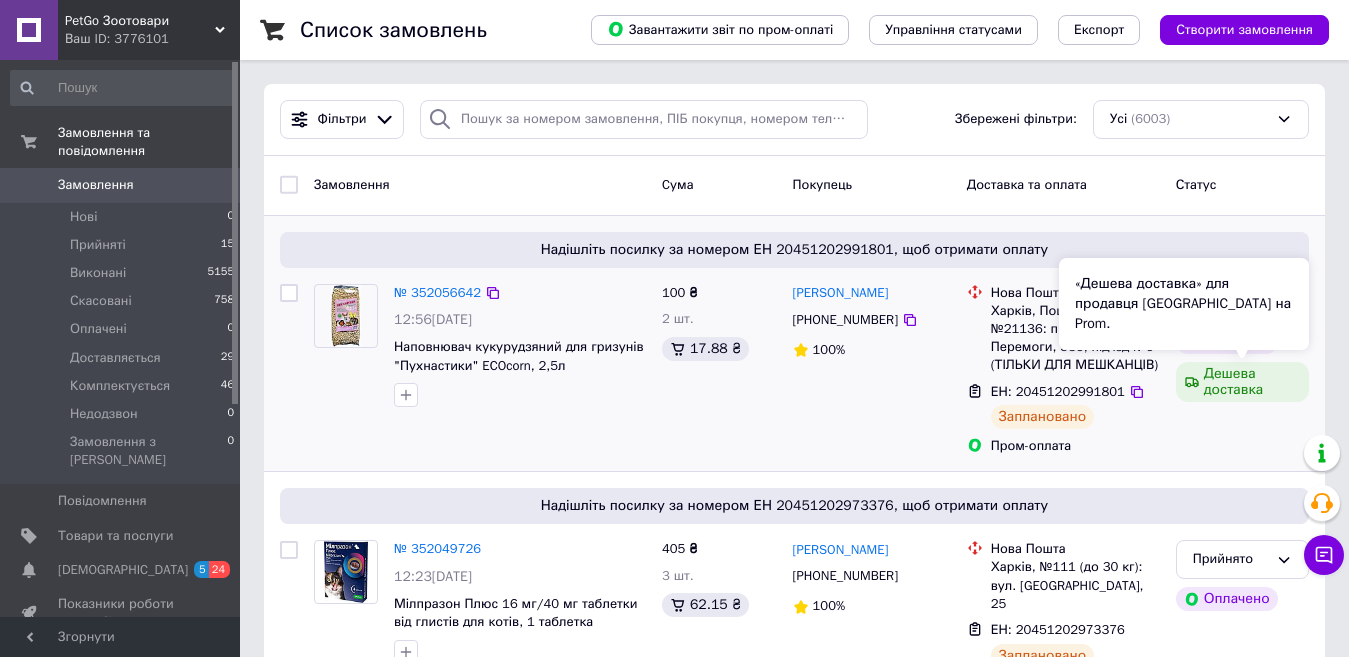 scroll, scrollTop: 100, scrollLeft: 0, axis: vertical 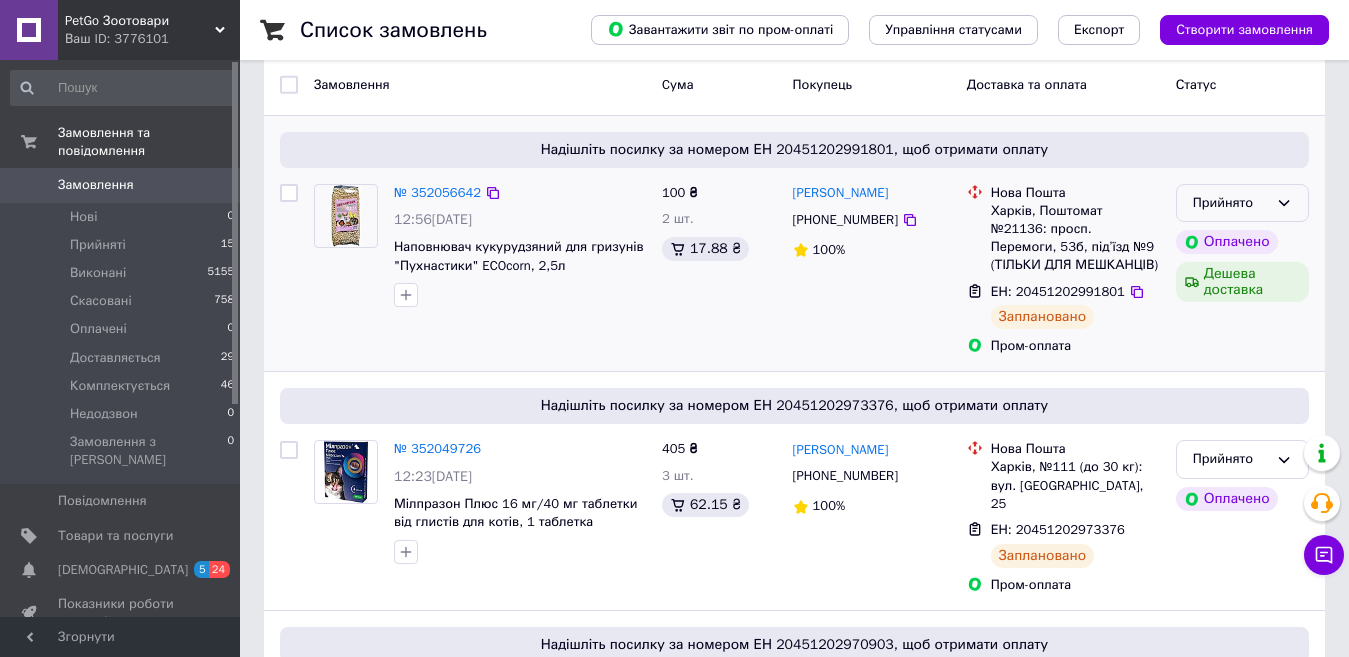 drag, startPoint x: 1267, startPoint y: 198, endPoint x: 1270, endPoint y: 218, distance: 20.22375 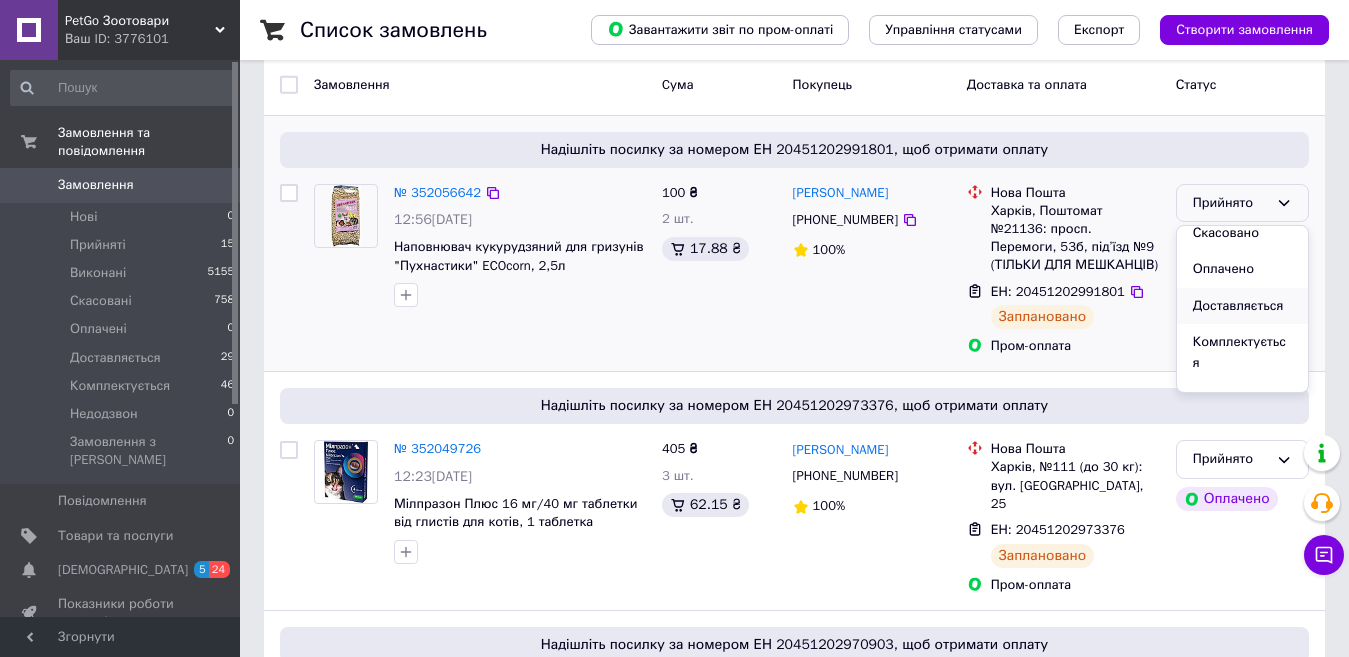 scroll, scrollTop: 74, scrollLeft: 0, axis: vertical 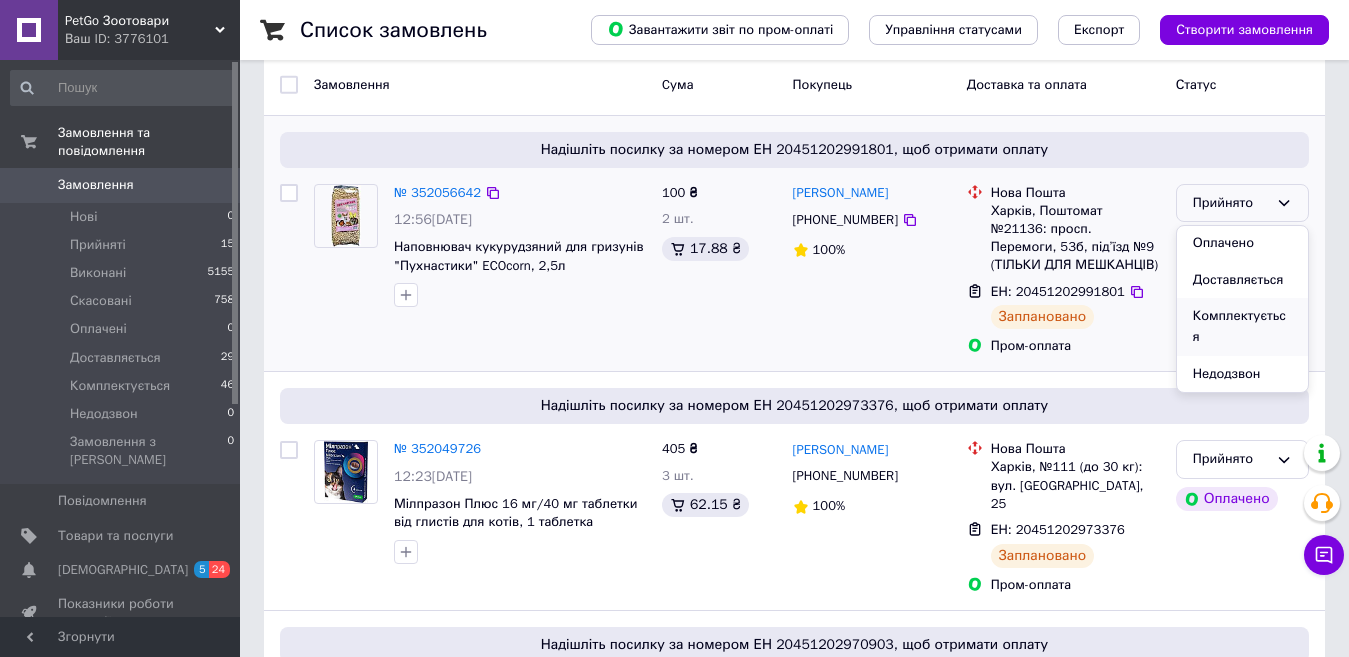 click on "Комплектується" at bounding box center (1242, 326) 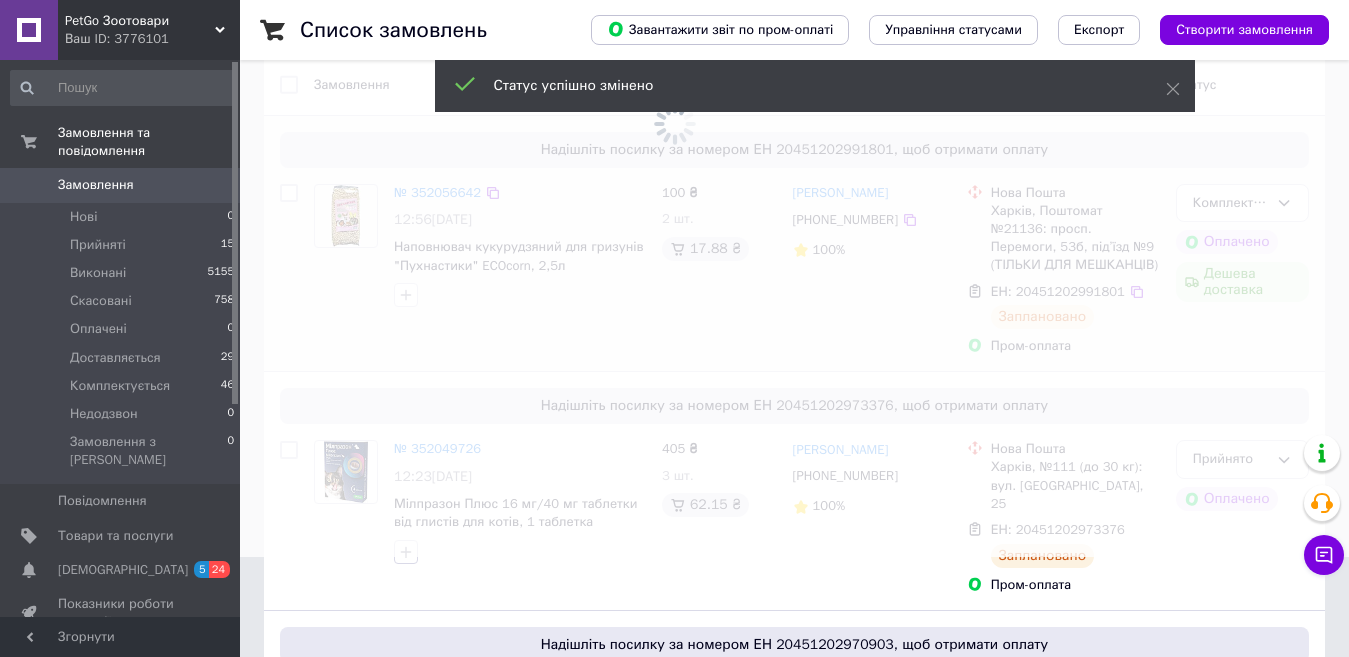 scroll, scrollTop: 200, scrollLeft: 0, axis: vertical 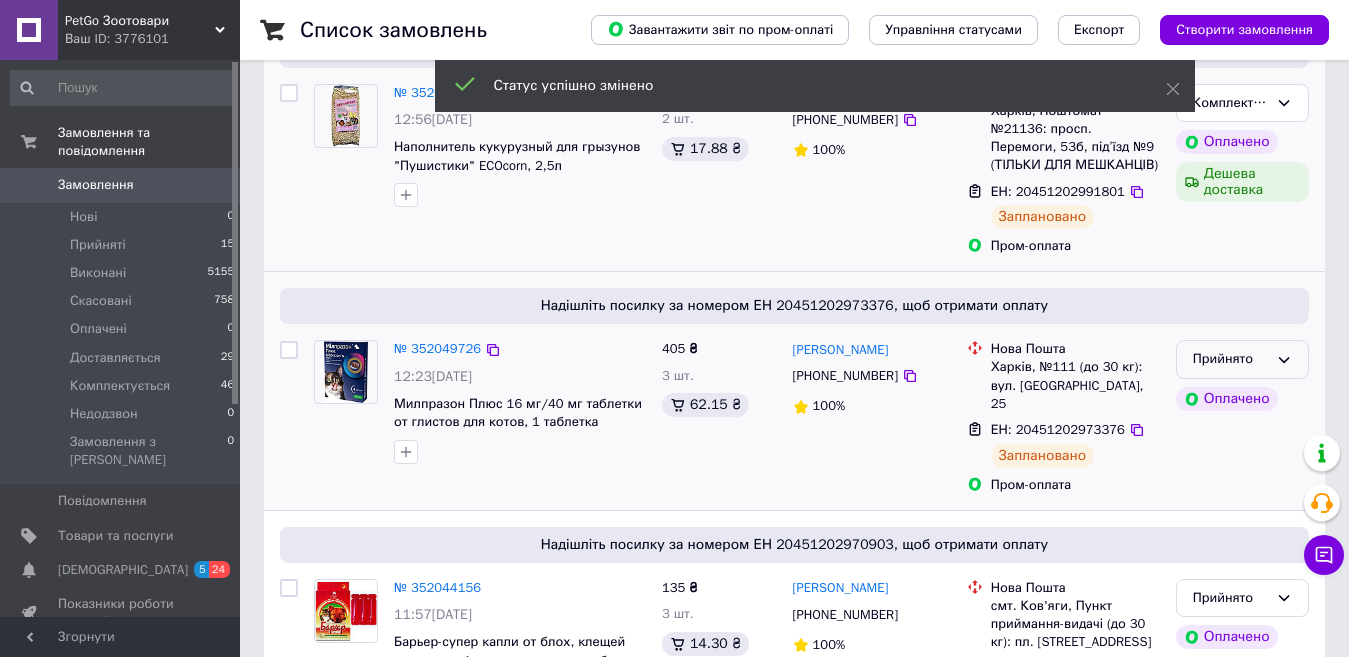 click on "Прийнято" at bounding box center (1242, 359) 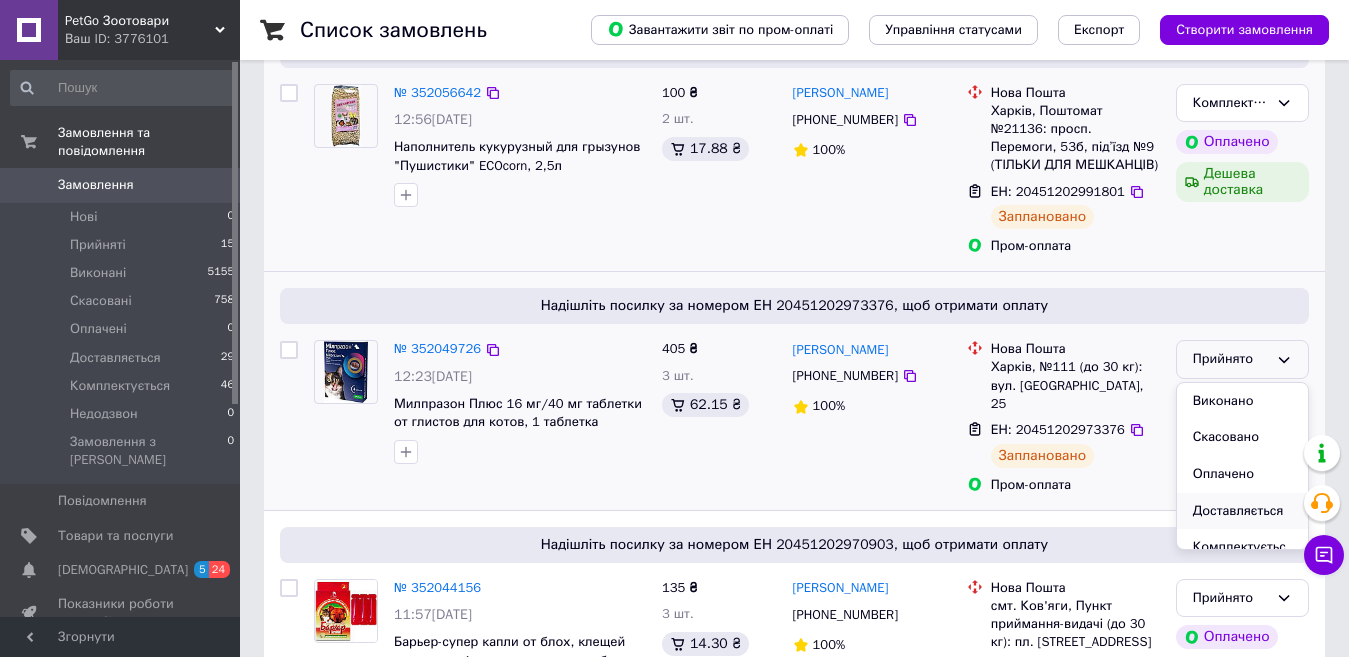 scroll, scrollTop: 74, scrollLeft: 0, axis: vertical 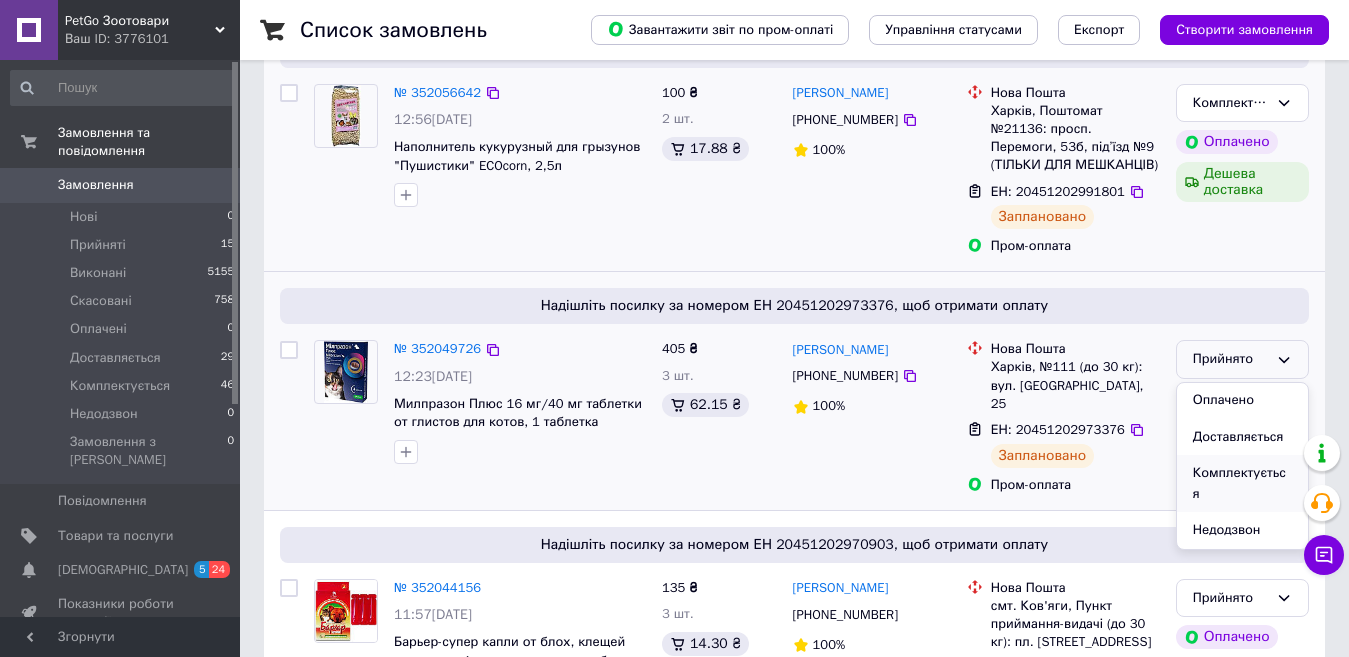 click on "Комплектується" at bounding box center (1242, 483) 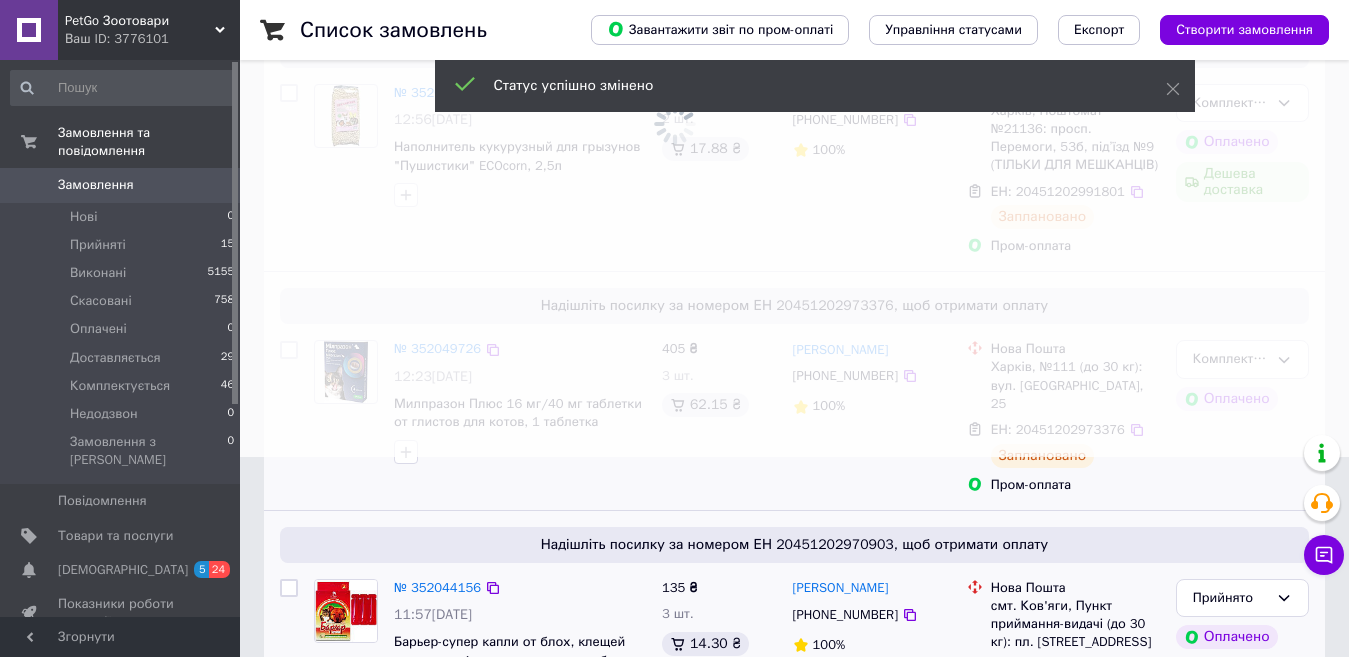 scroll, scrollTop: 400, scrollLeft: 0, axis: vertical 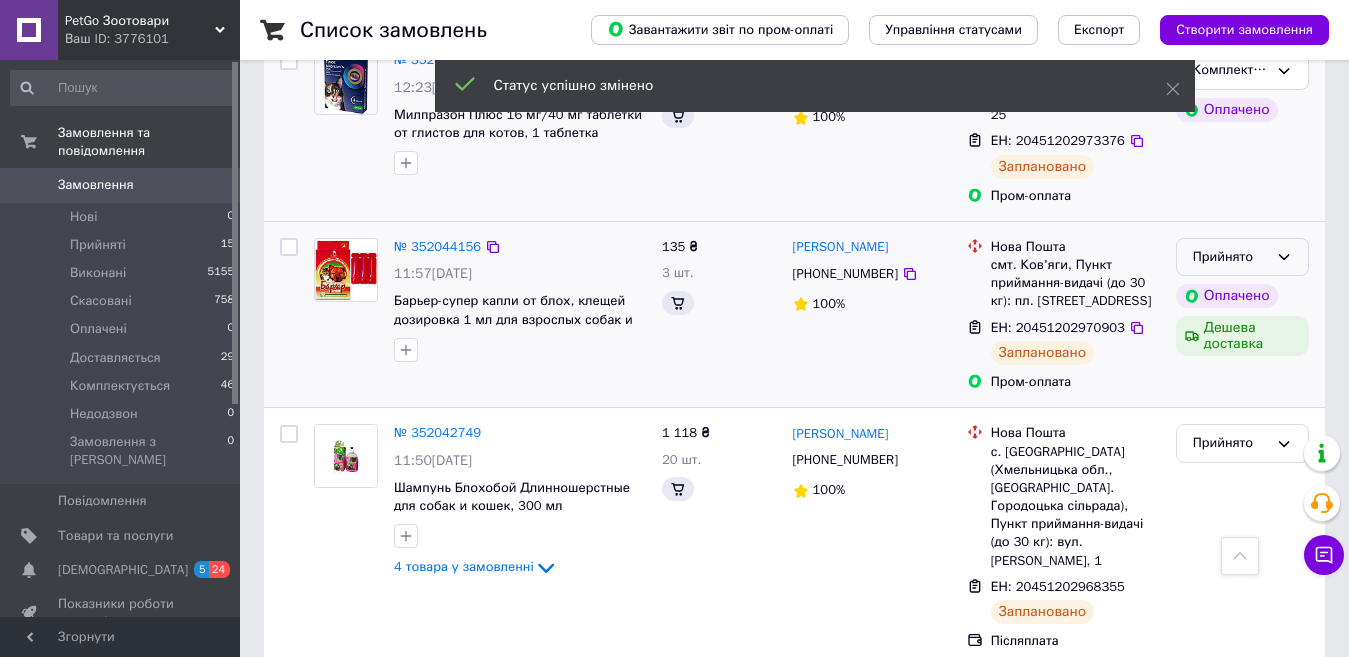 click on "Прийнято Оплачено Дешева доставка" at bounding box center [1242, 315] 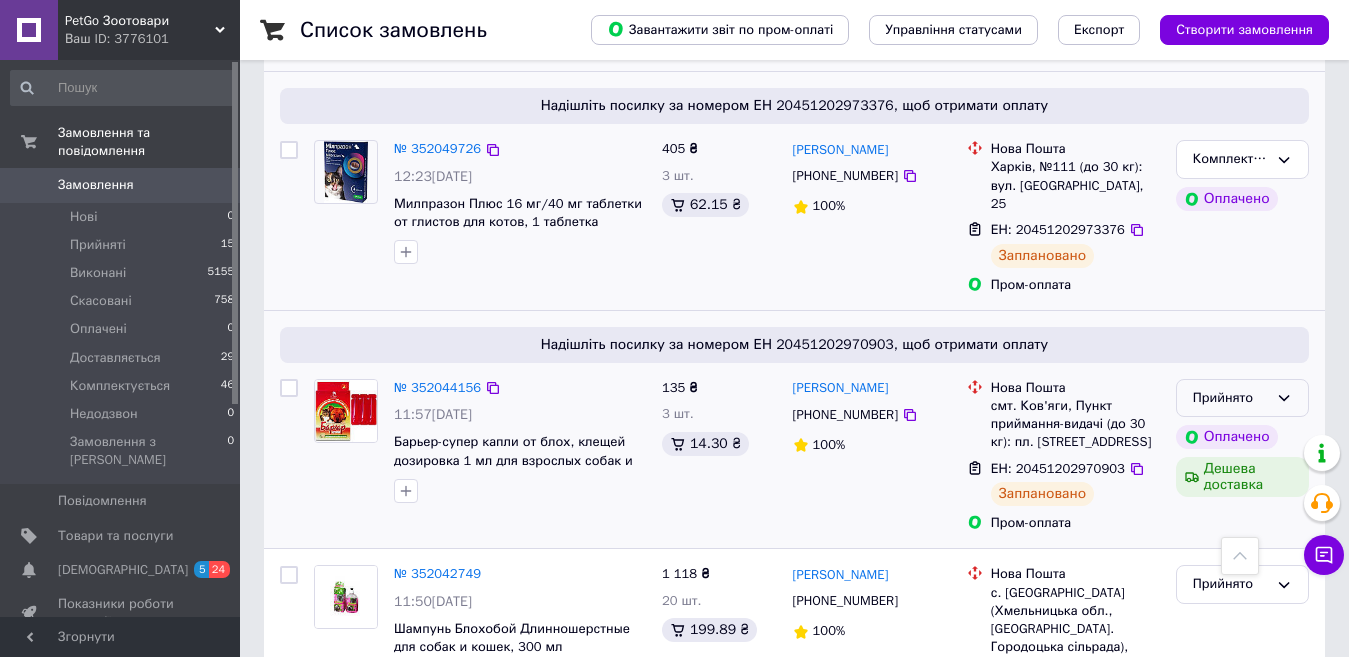 click 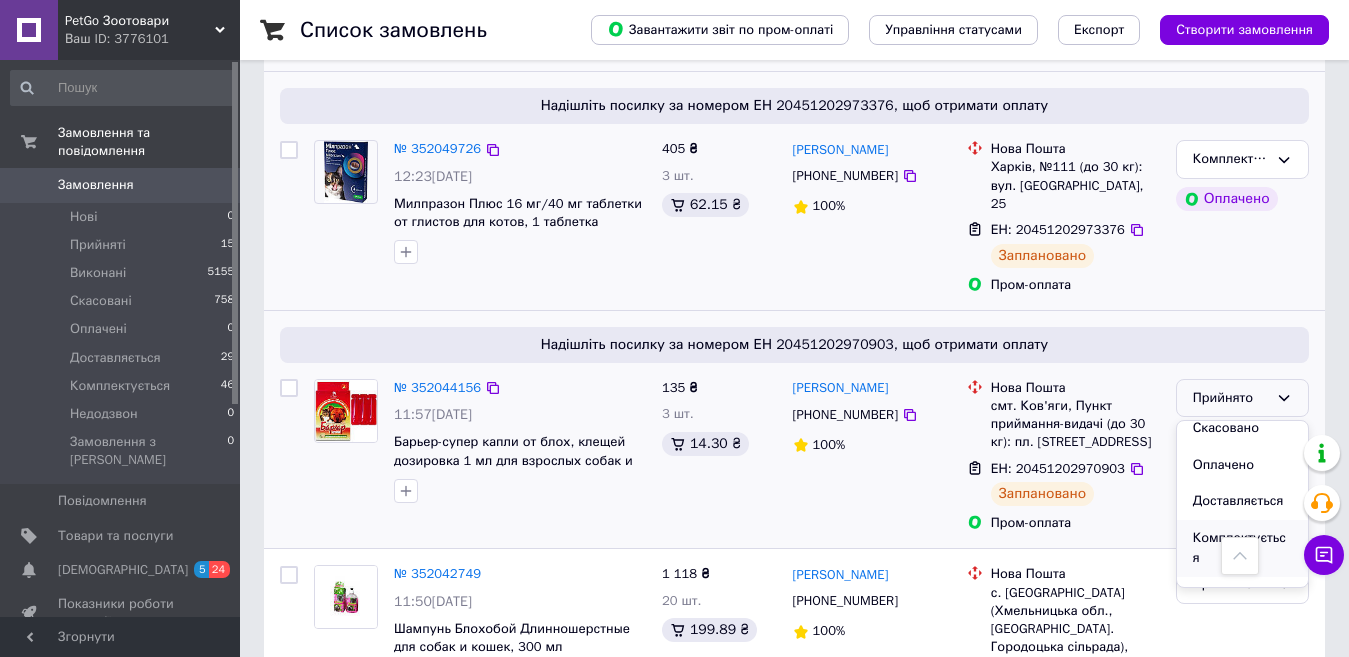 scroll, scrollTop: 74, scrollLeft: 0, axis: vertical 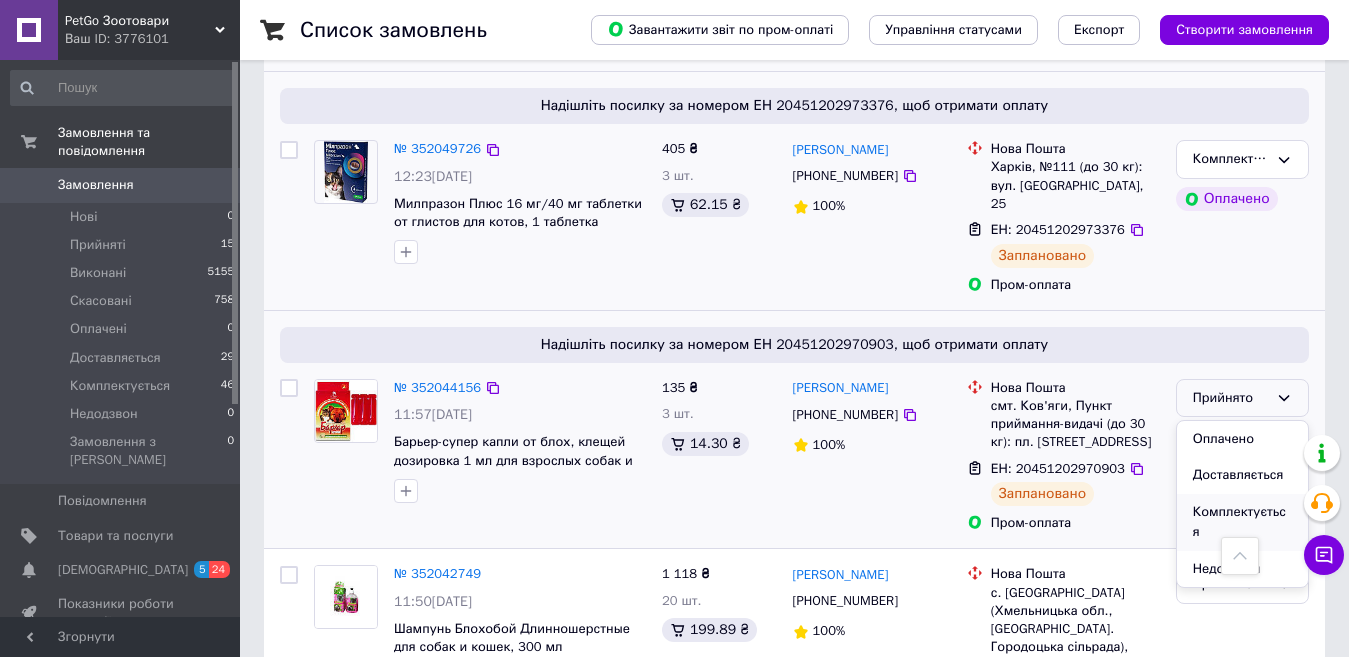 click on "Комплектується" at bounding box center (1242, 522) 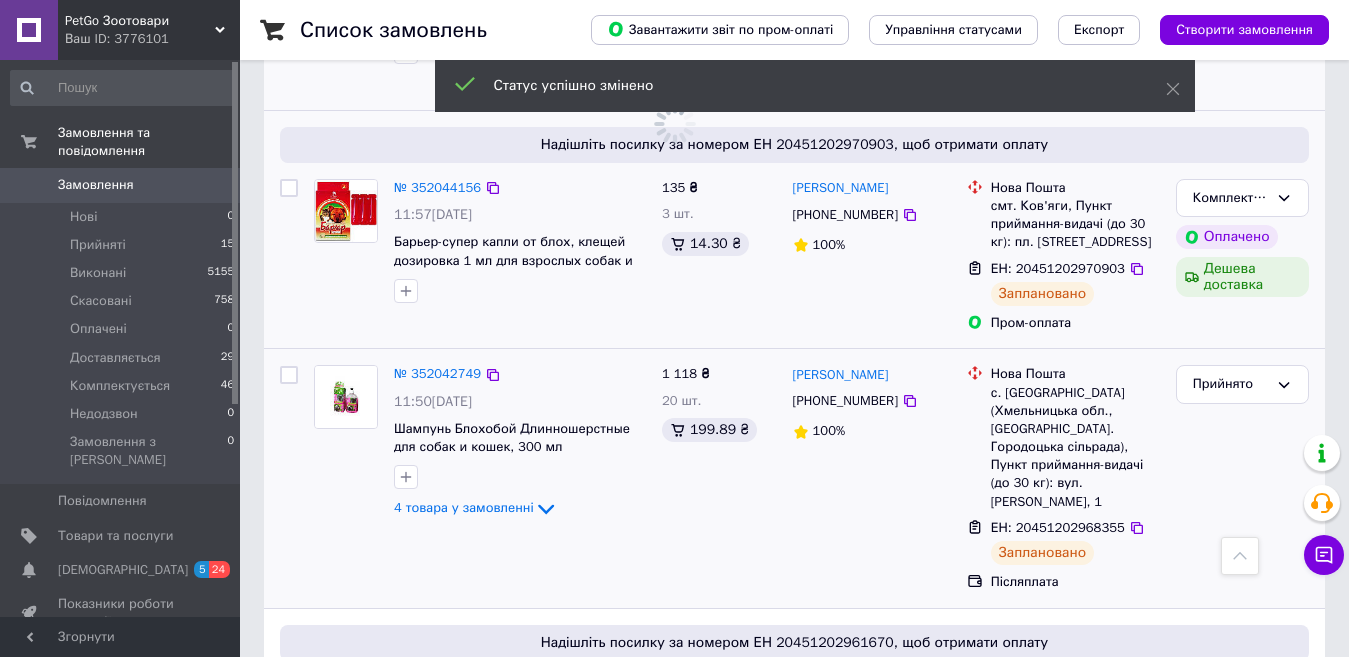 scroll, scrollTop: 700, scrollLeft: 0, axis: vertical 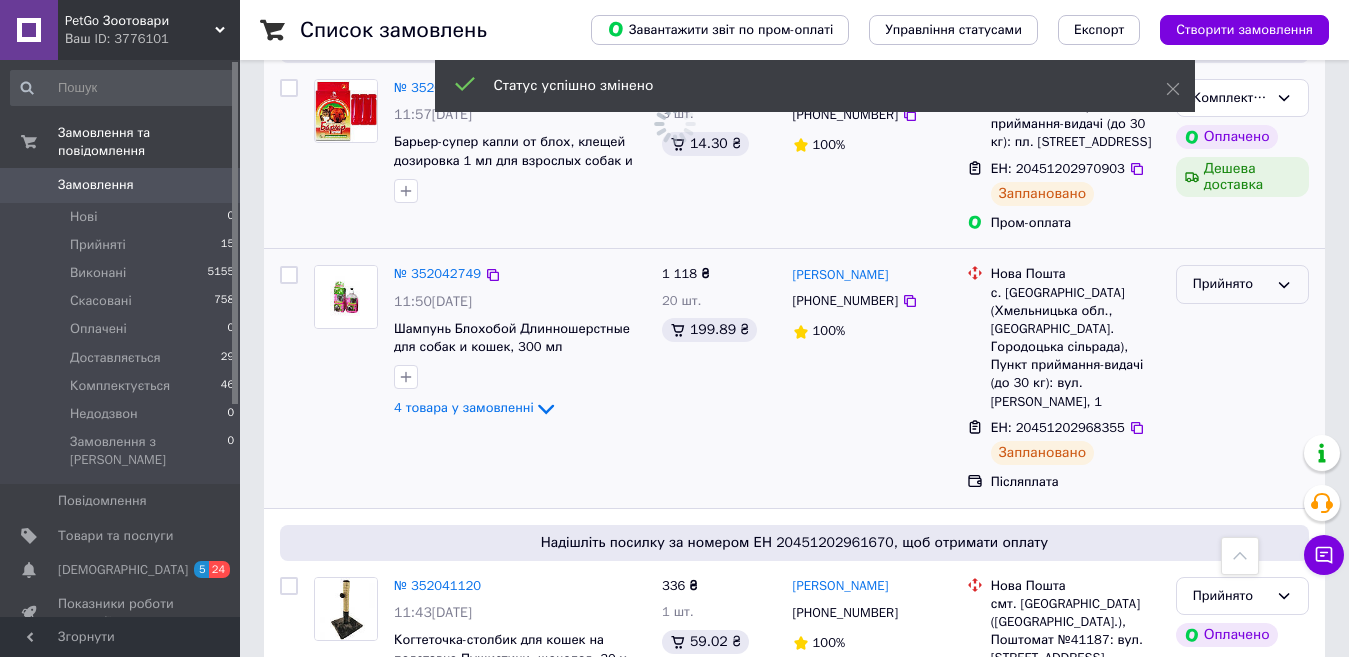 click 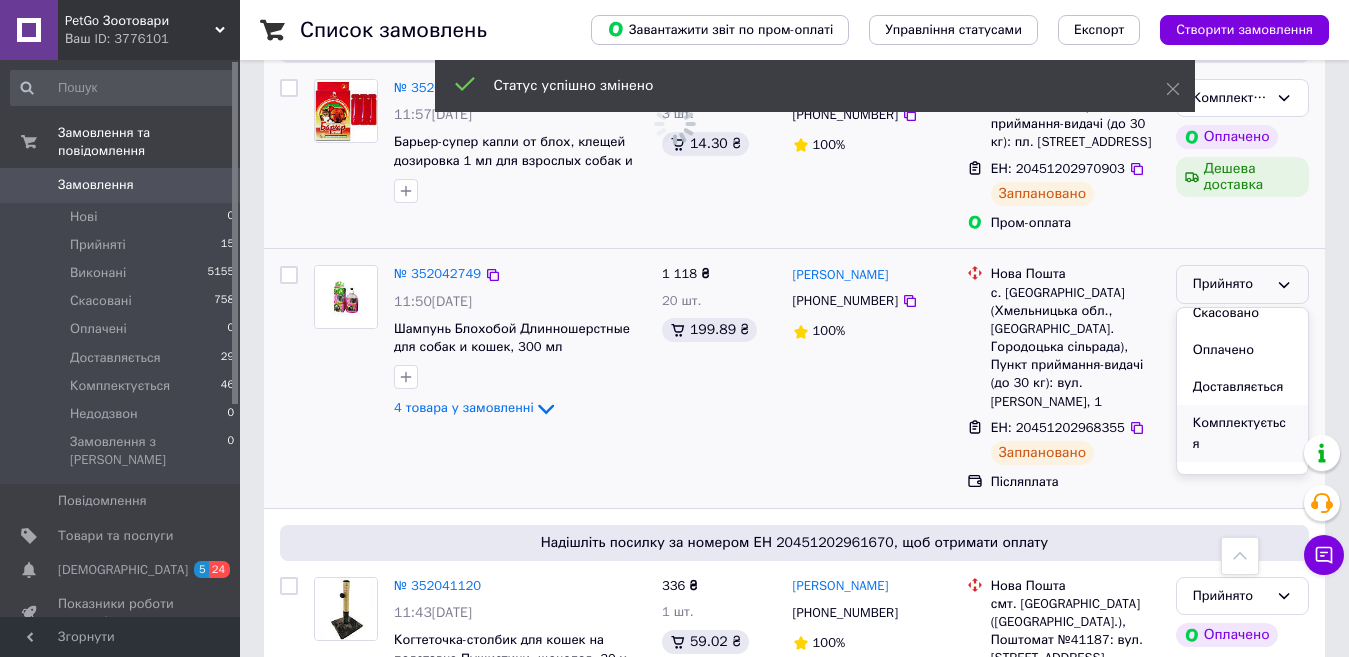 scroll, scrollTop: 74, scrollLeft: 0, axis: vertical 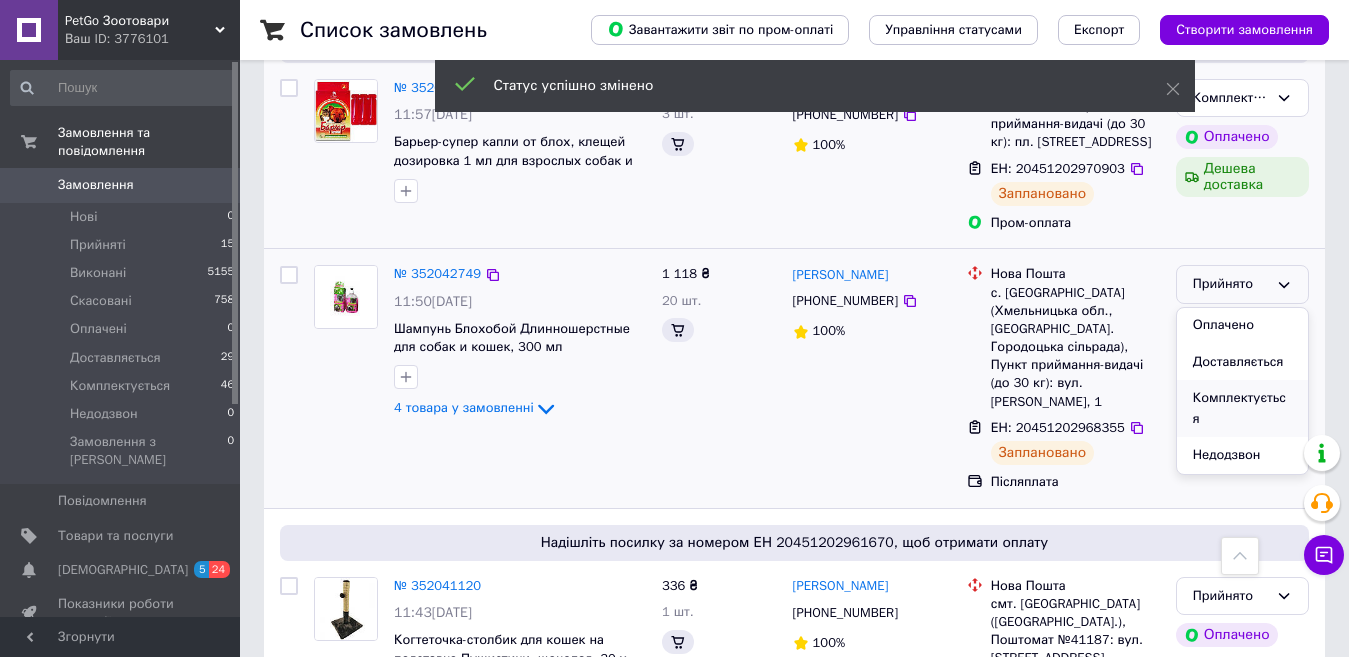 click on "Комплектується" at bounding box center (1242, 408) 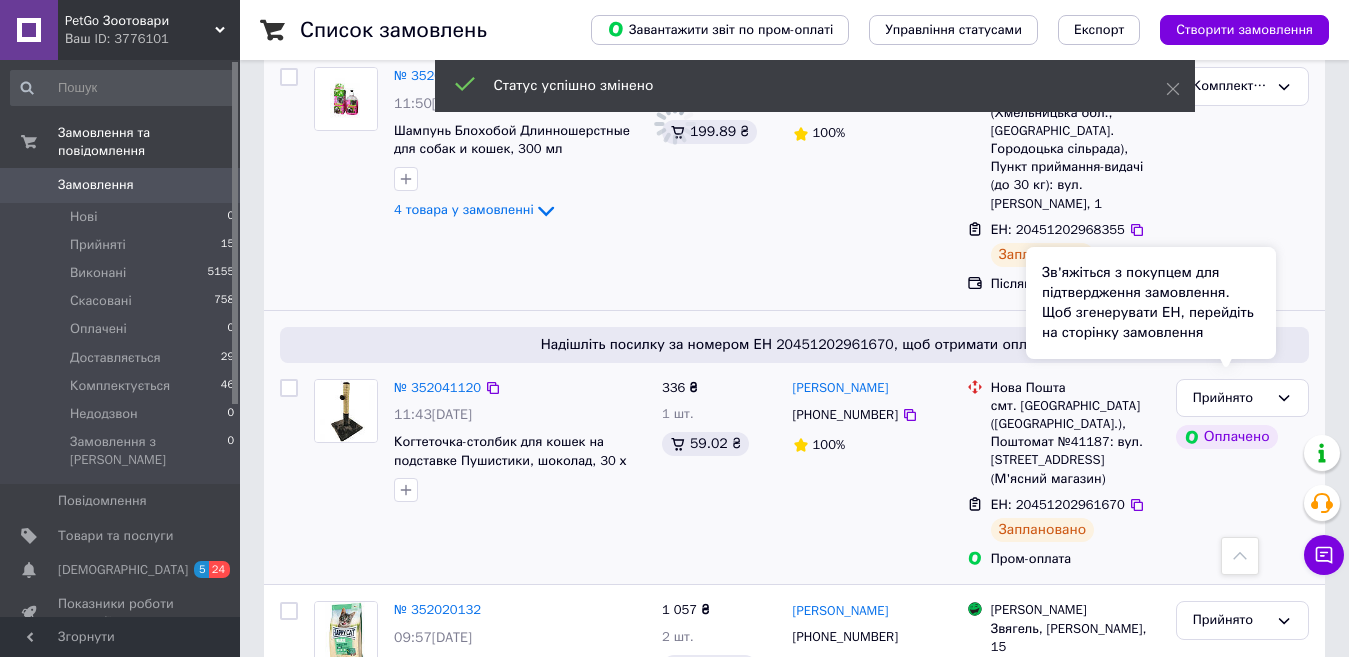 scroll, scrollTop: 900, scrollLeft: 0, axis: vertical 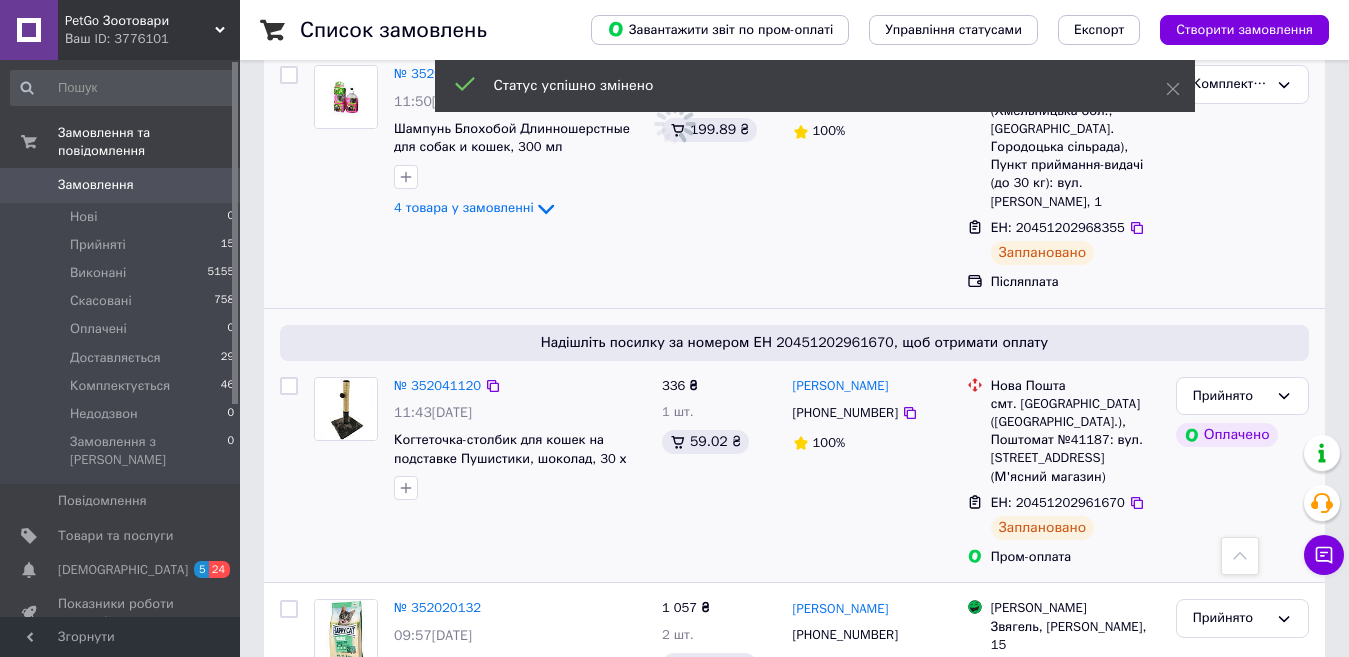 click on "Оплачено" at bounding box center (1242, 435) 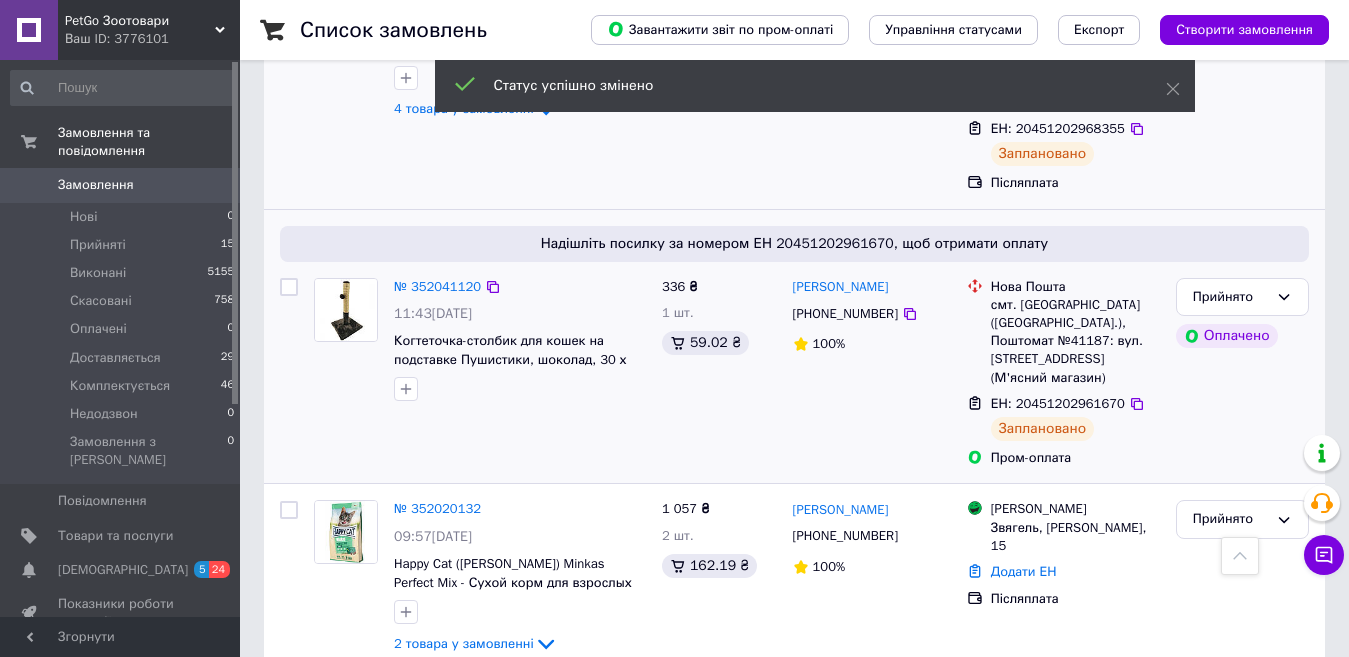 scroll, scrollTop: 1000, scrollLeft: 0, axis: vertical 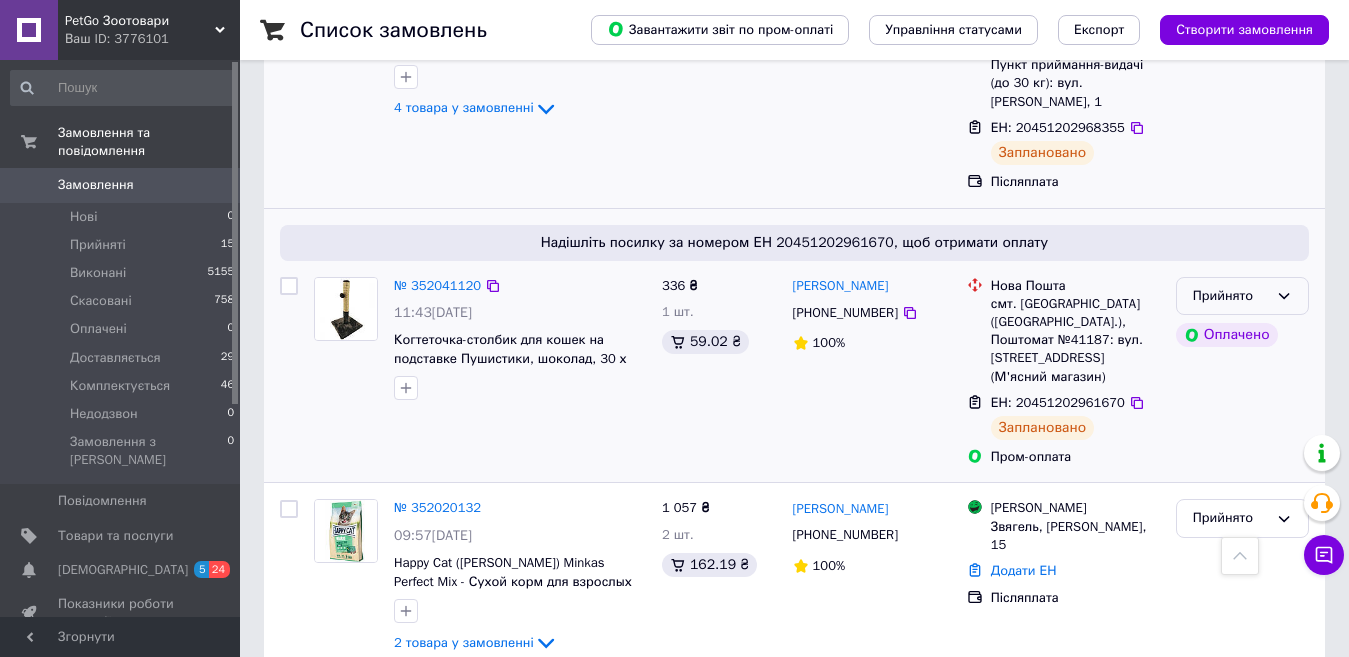 click 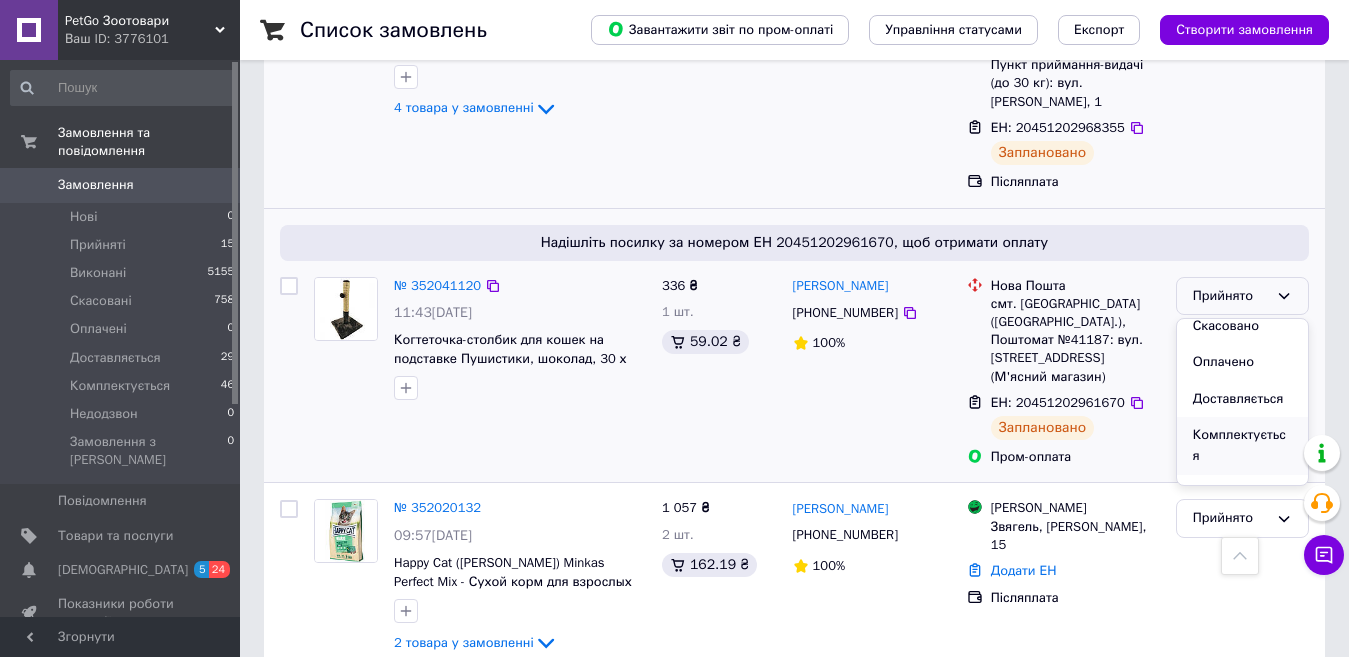 scroll, scrollTop: 74, scrollLeft: 0, axis: vertical 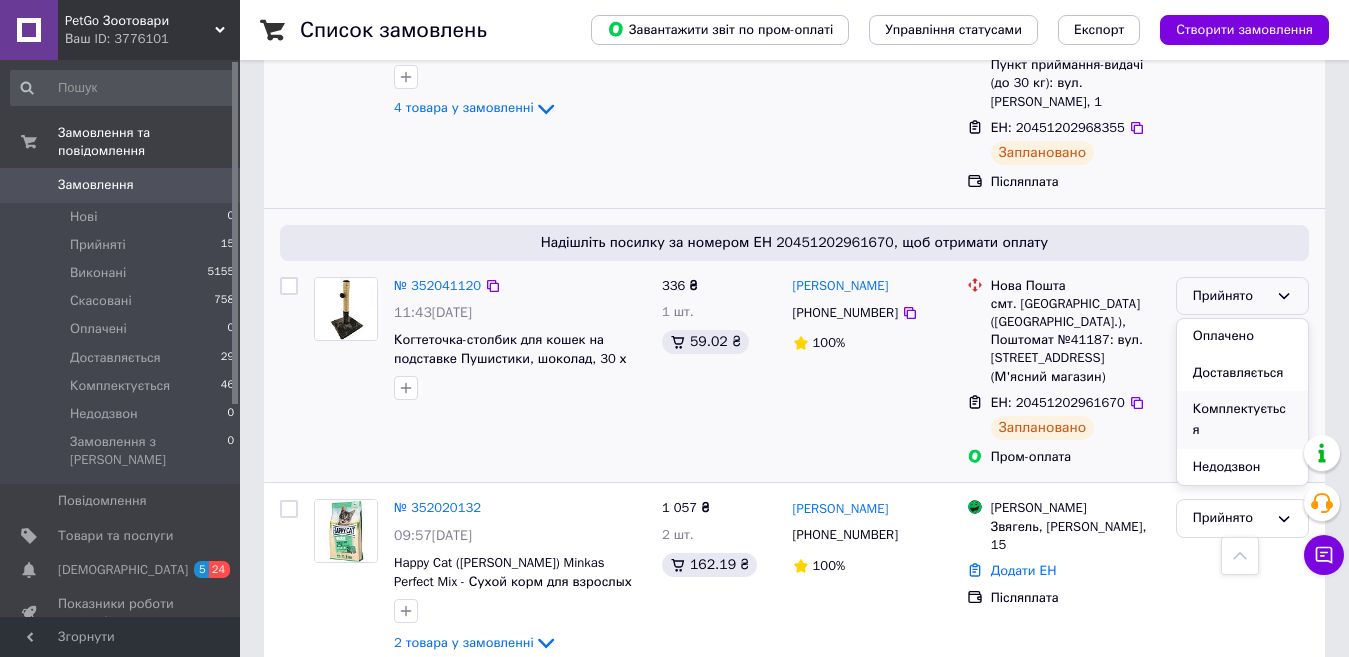 click on "Комплектується" at bounding box center [1242, 419] 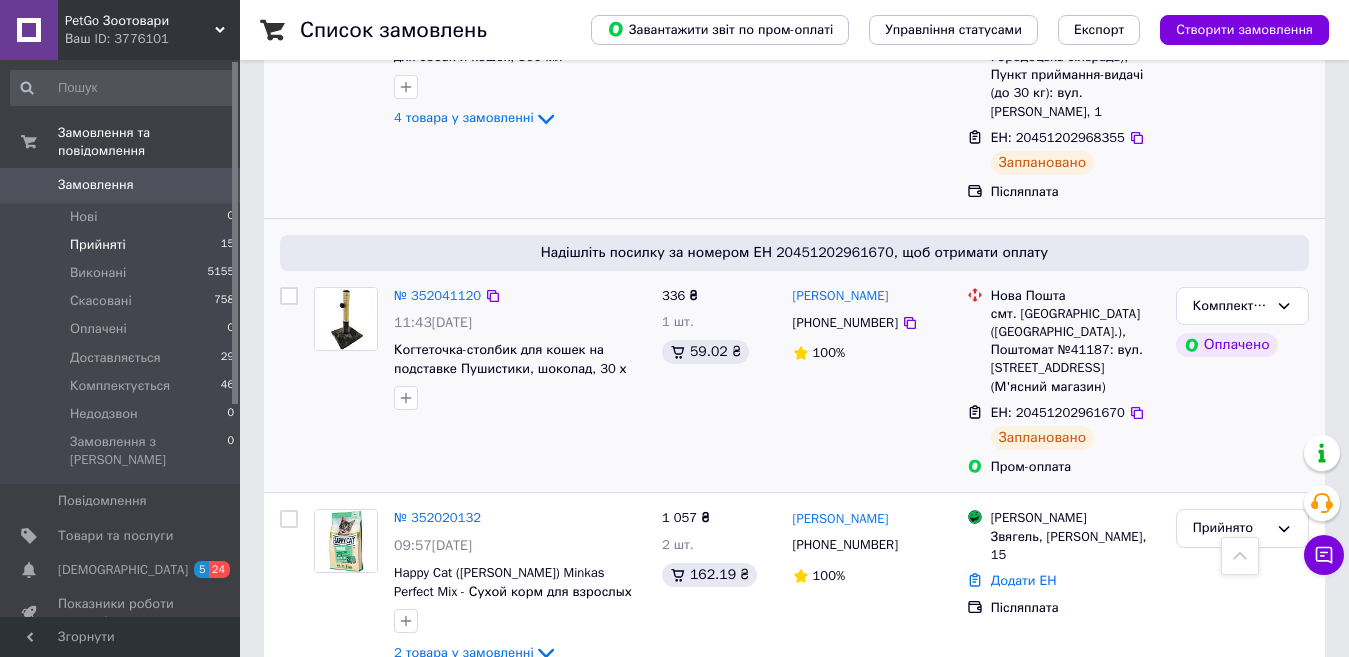 scroll, scrollTop: 900, scrollLeft: 0, axis: vertical 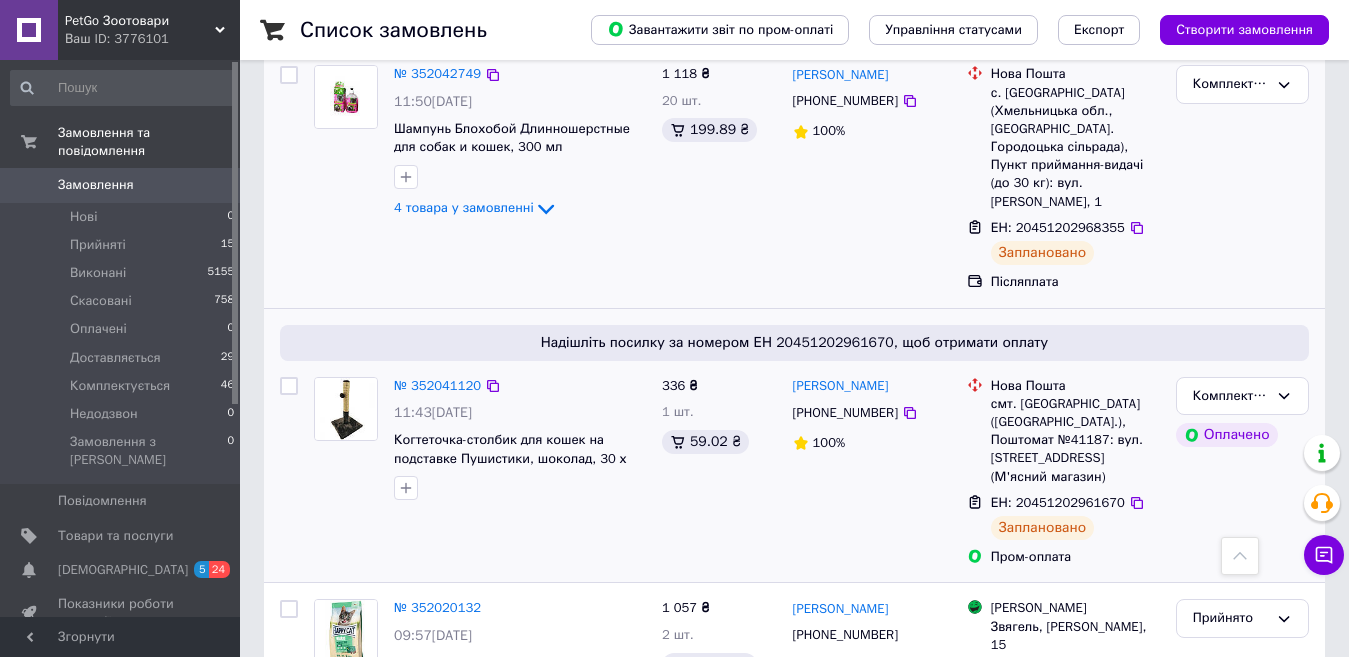 click on "Сповіщення 5 24" at bounding box center [123, 570] 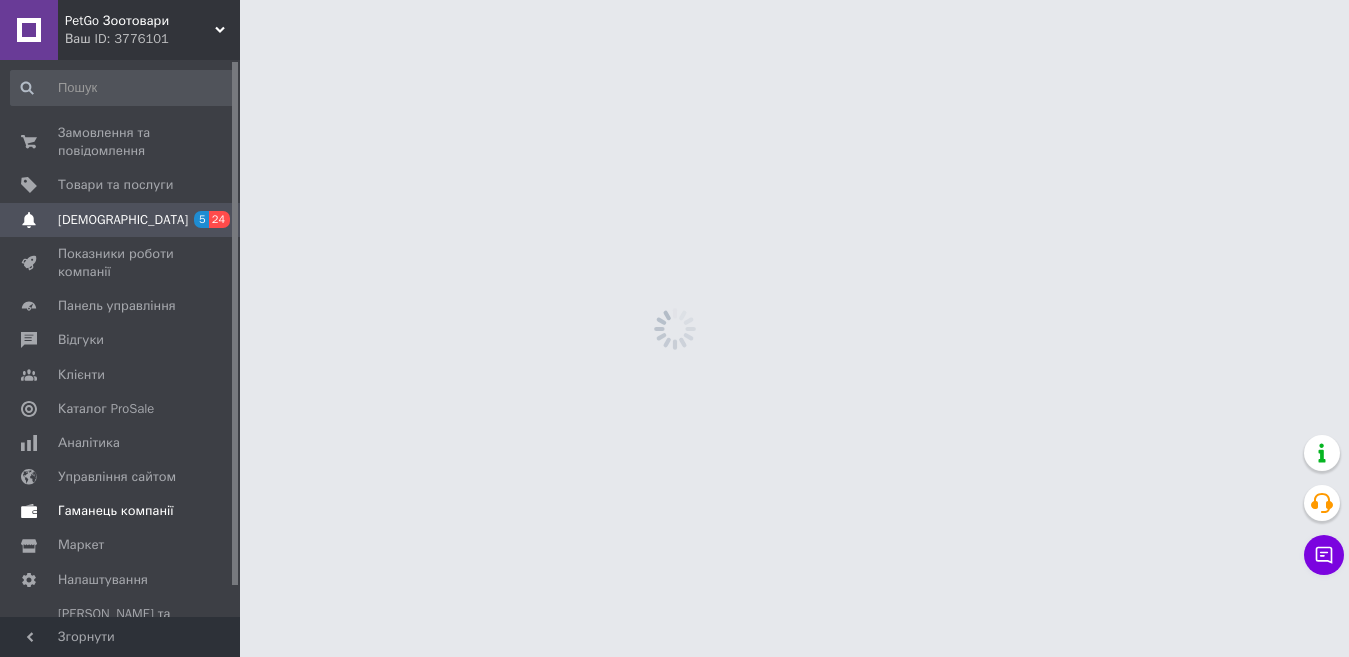 scroll, scrollTop: 0, scrollLeft: 0, axis: both 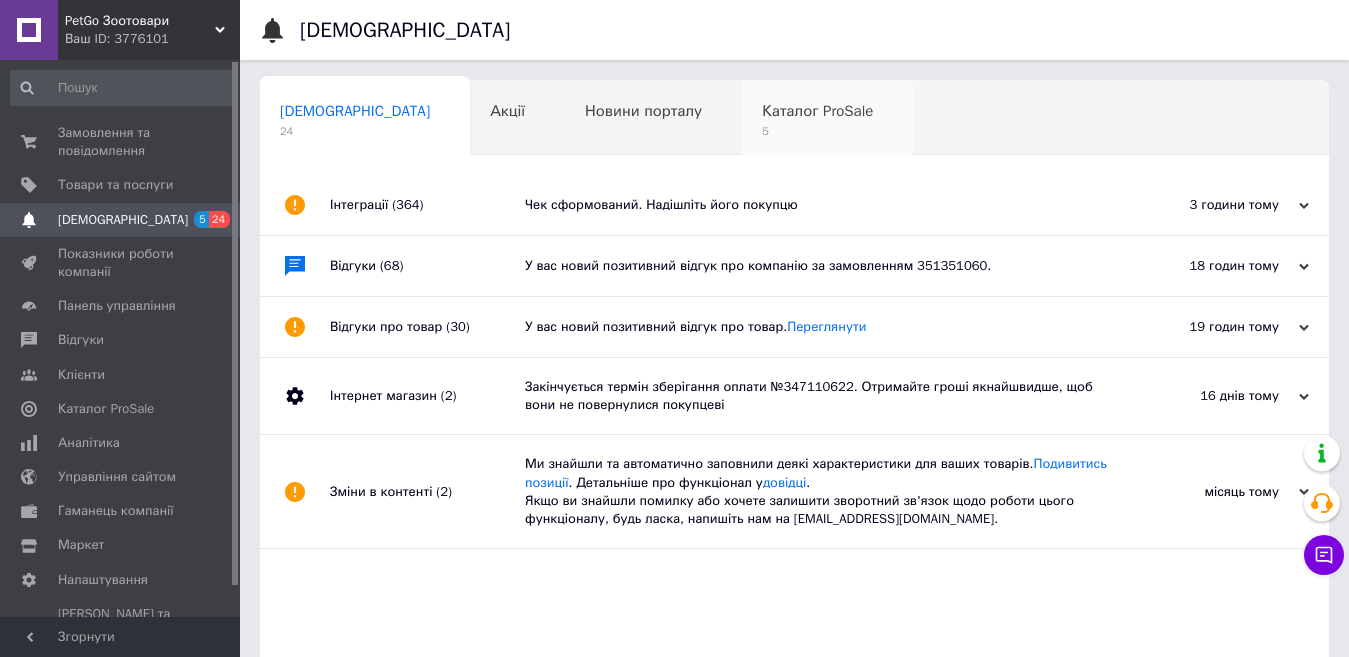 click on "Каталог ProSale" at bounding box center (817, 111) 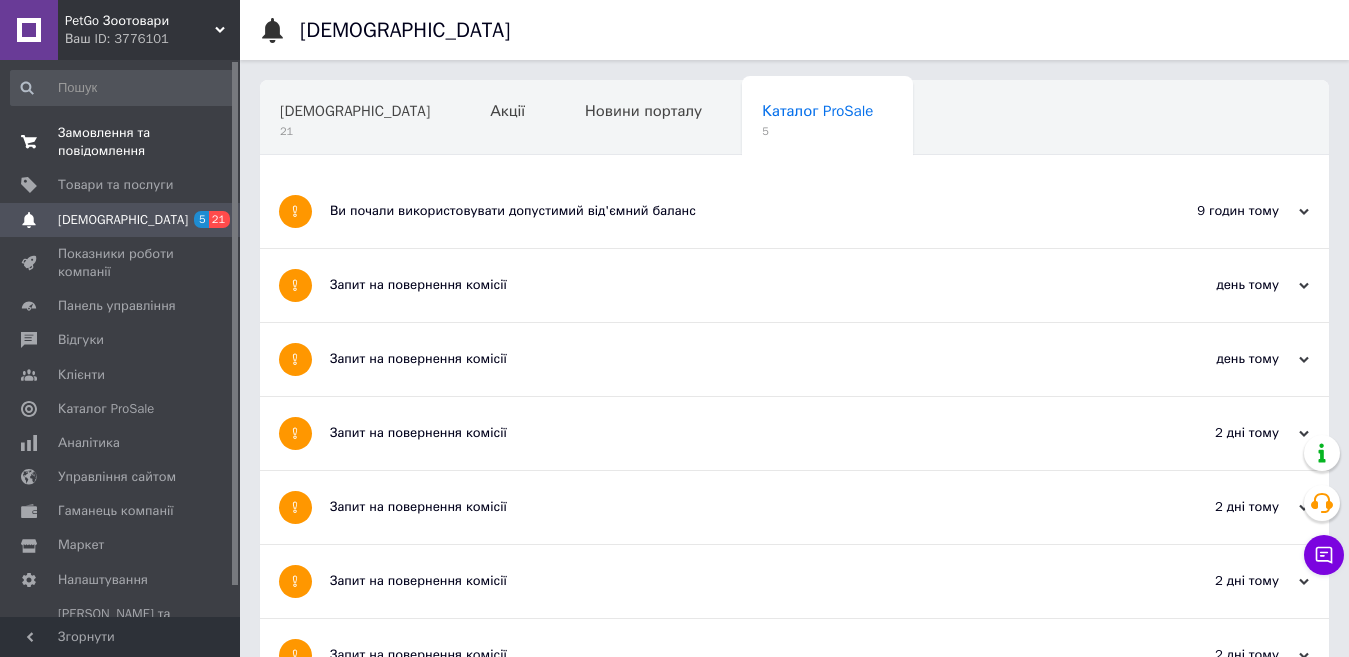 click on "Замовлення та повідомлення" at bounding box center [121, 142] 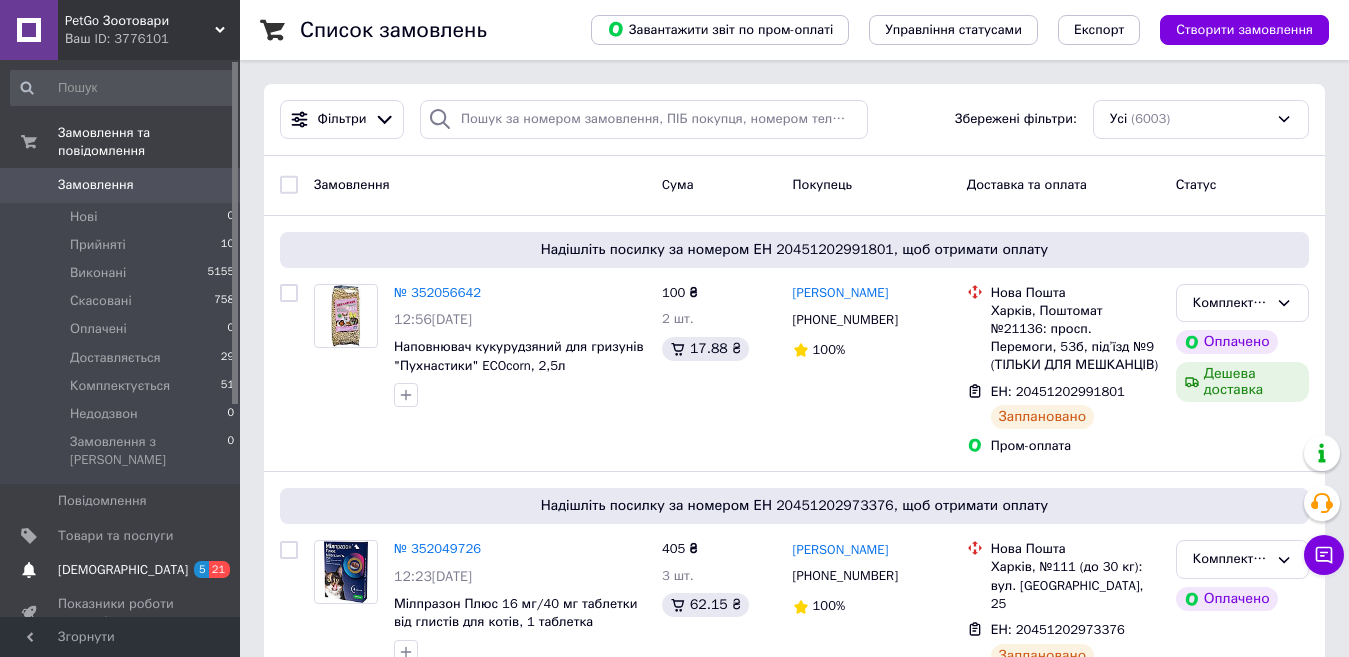 click on "[DEMOGRAPHIC_DATA]" at bounding box center [121, 570] 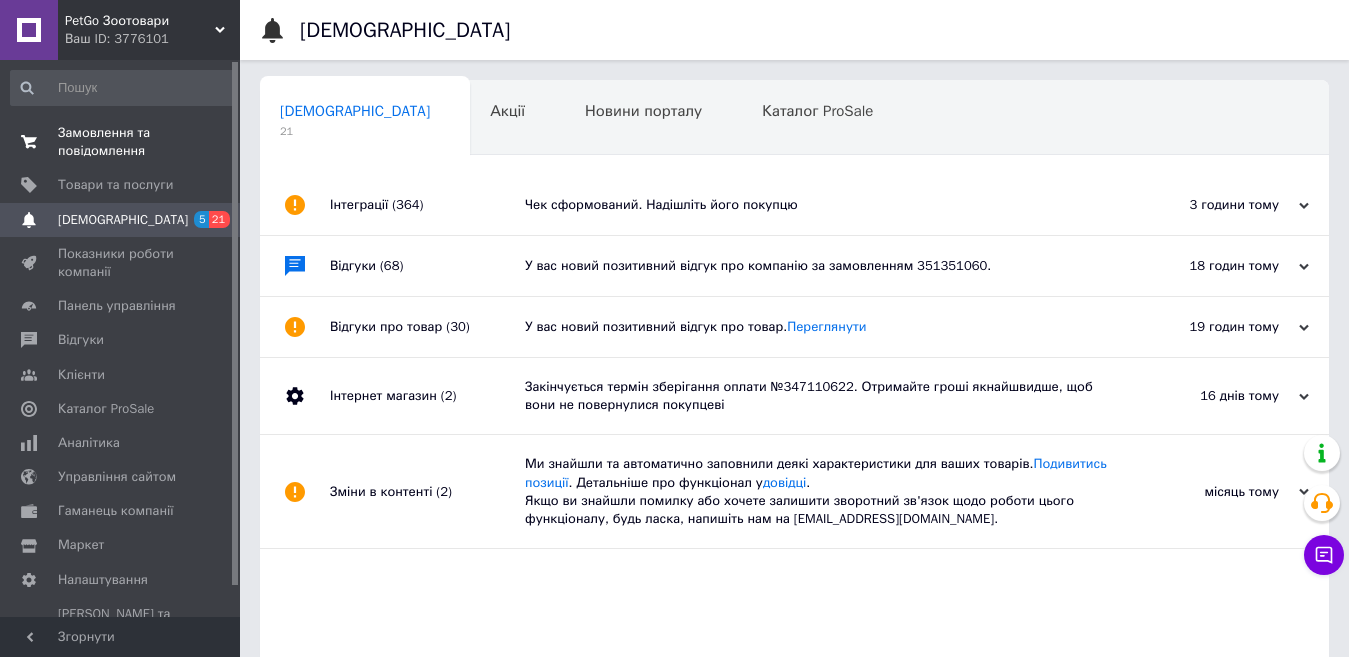 click on "Замовлення та повідомлення" at bounding box center [121, 142] 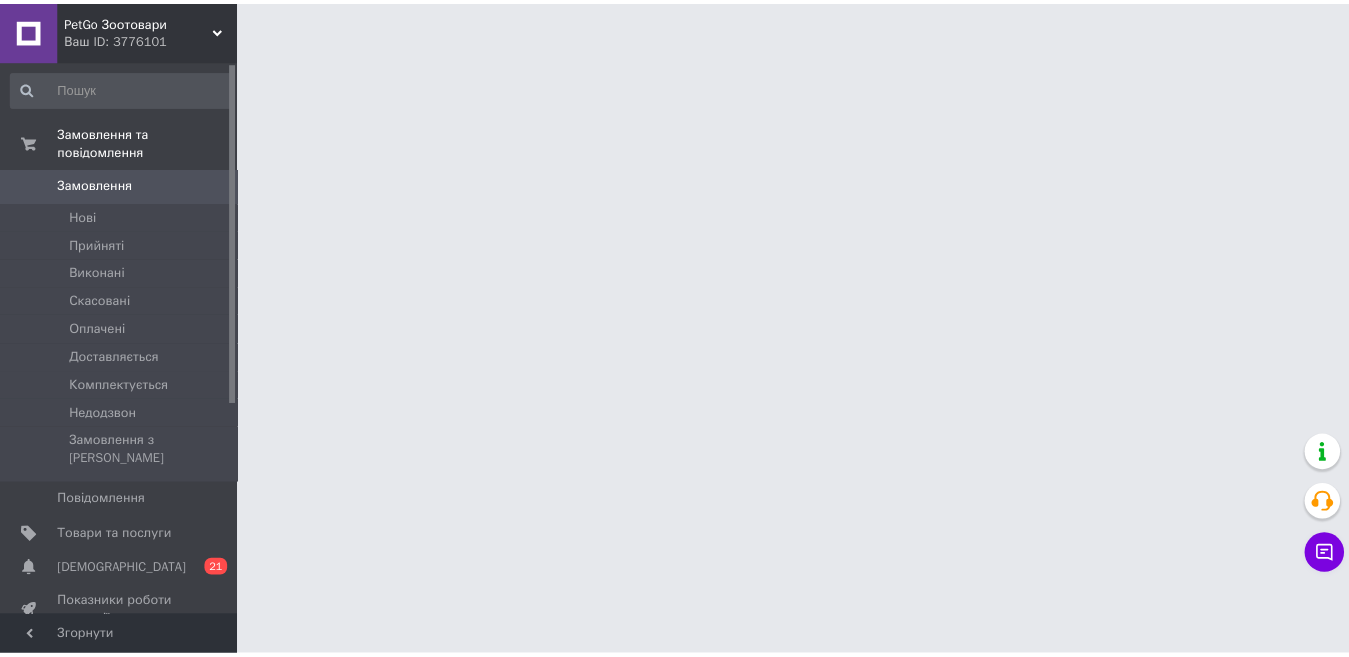 scroll, scrollTop: 0, scrollLeft: 0, axis: both 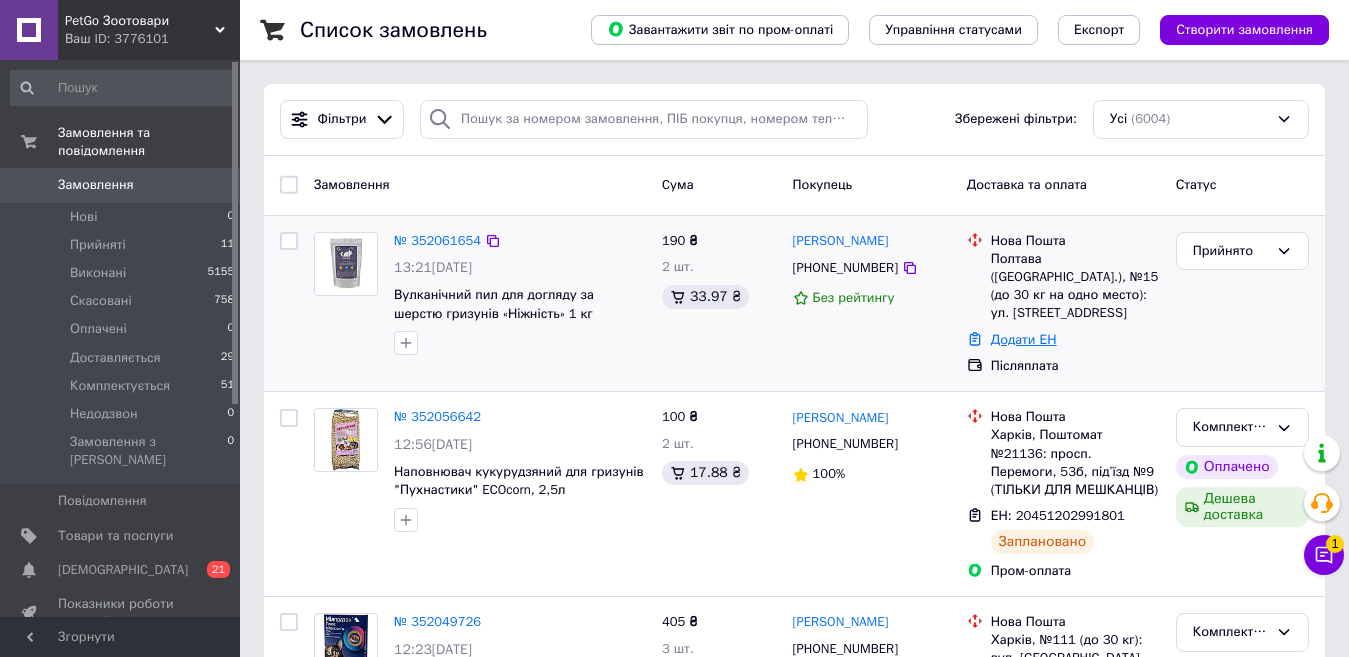 click on "Додати ЕН" at bounding box center (1024, 339) 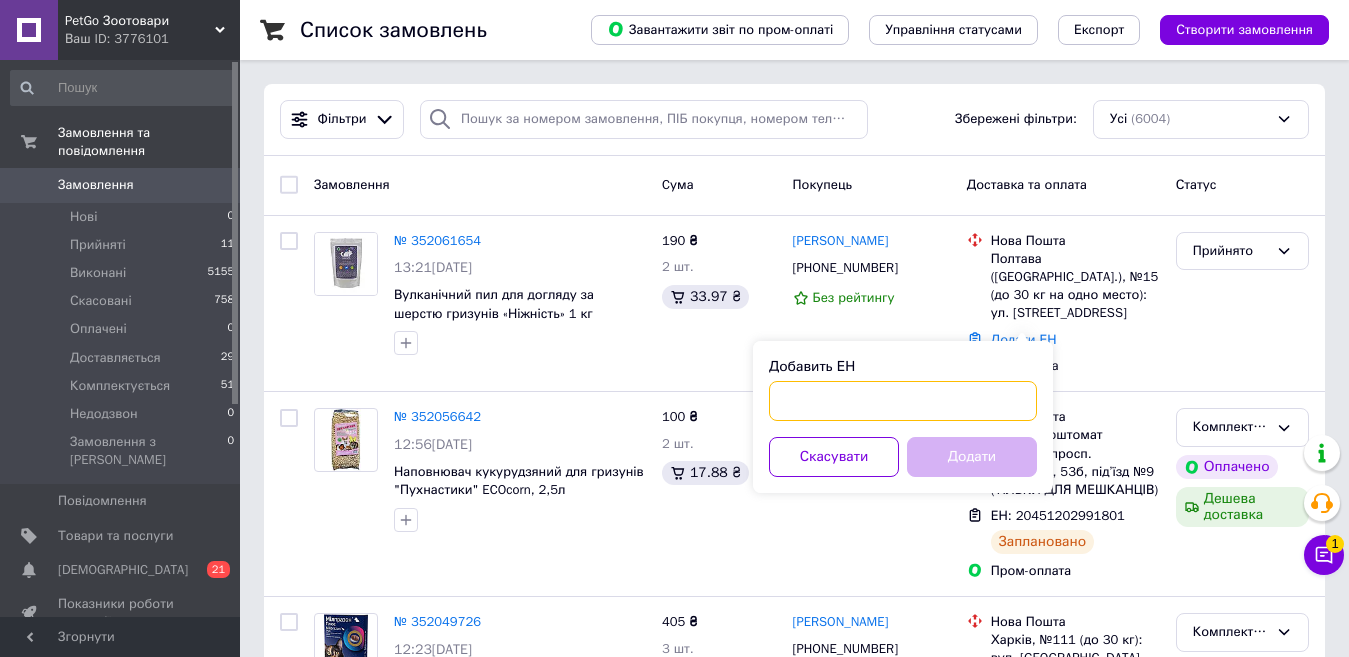 click on "Добавить ЕН" at bounding box center [903, 401] 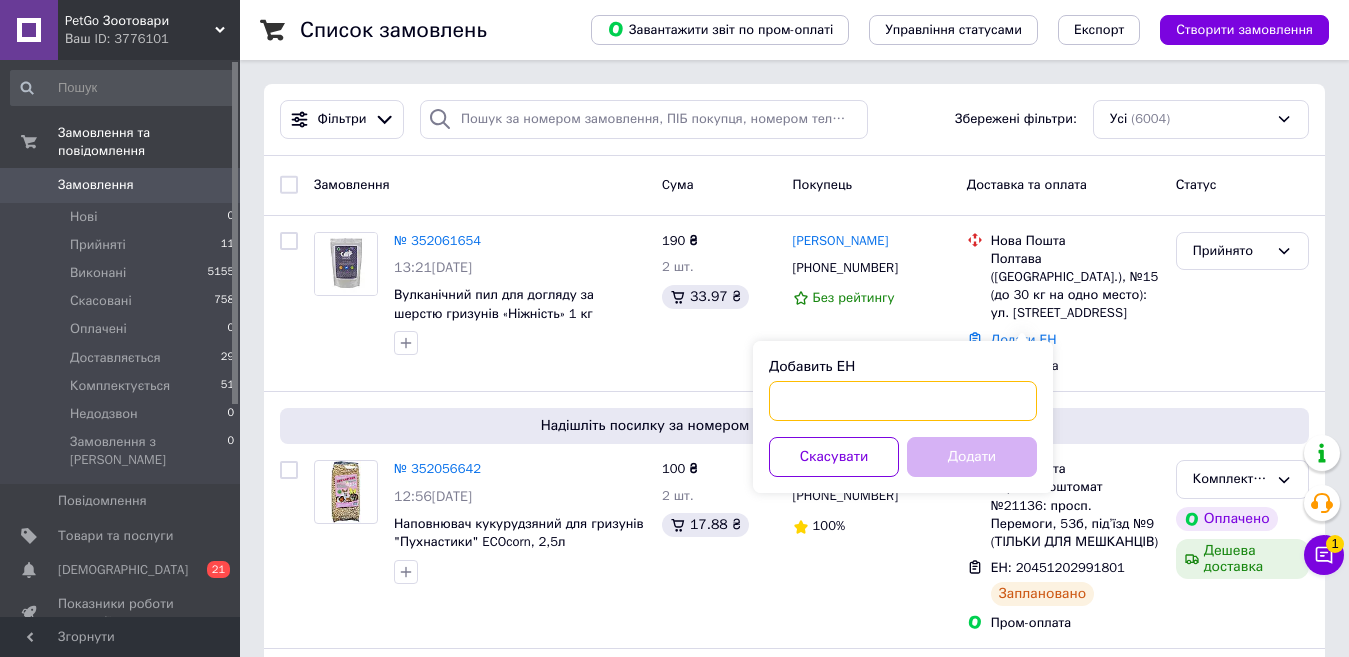 paste on "20451203035566" 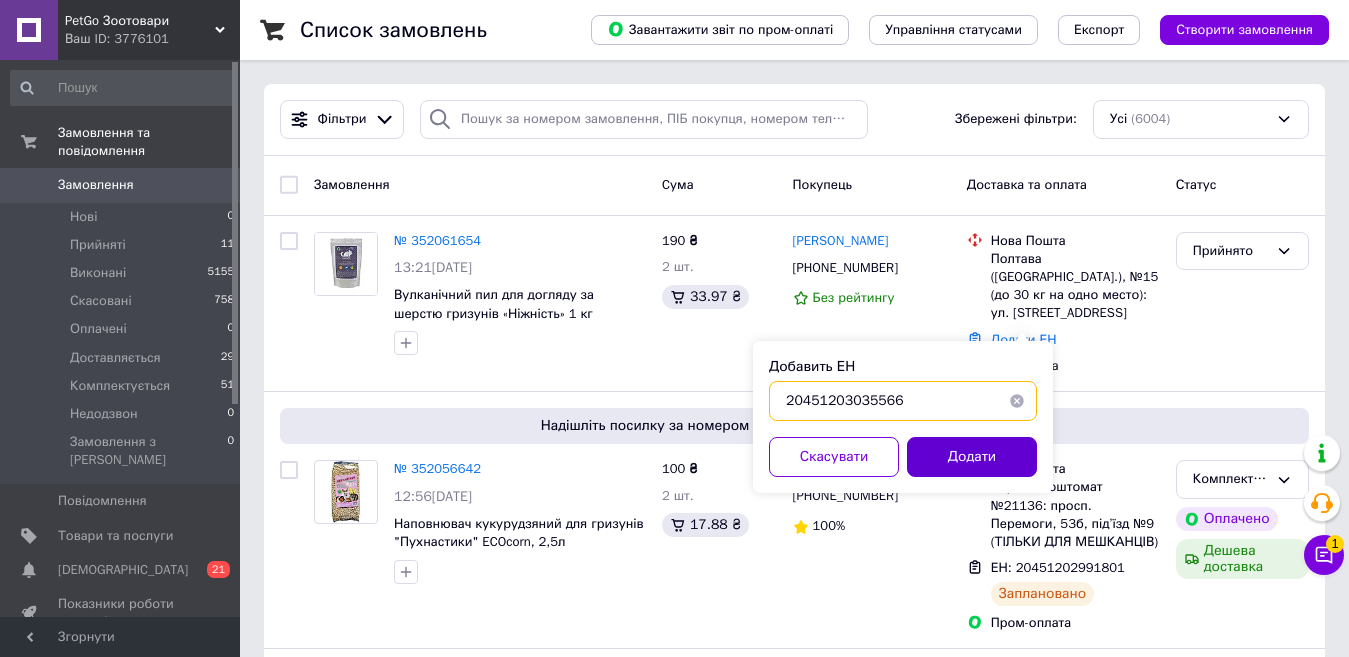 type on "20451203035566" 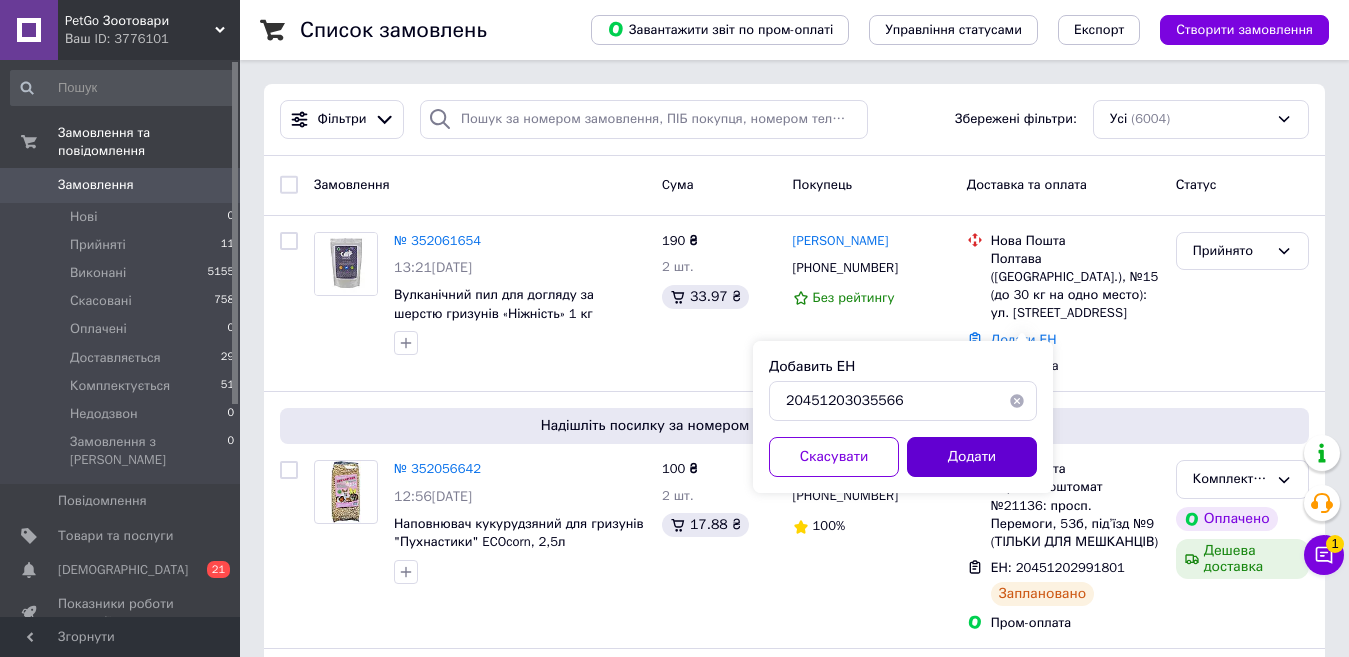 click on "Додати" at bounding box center [972, 457] 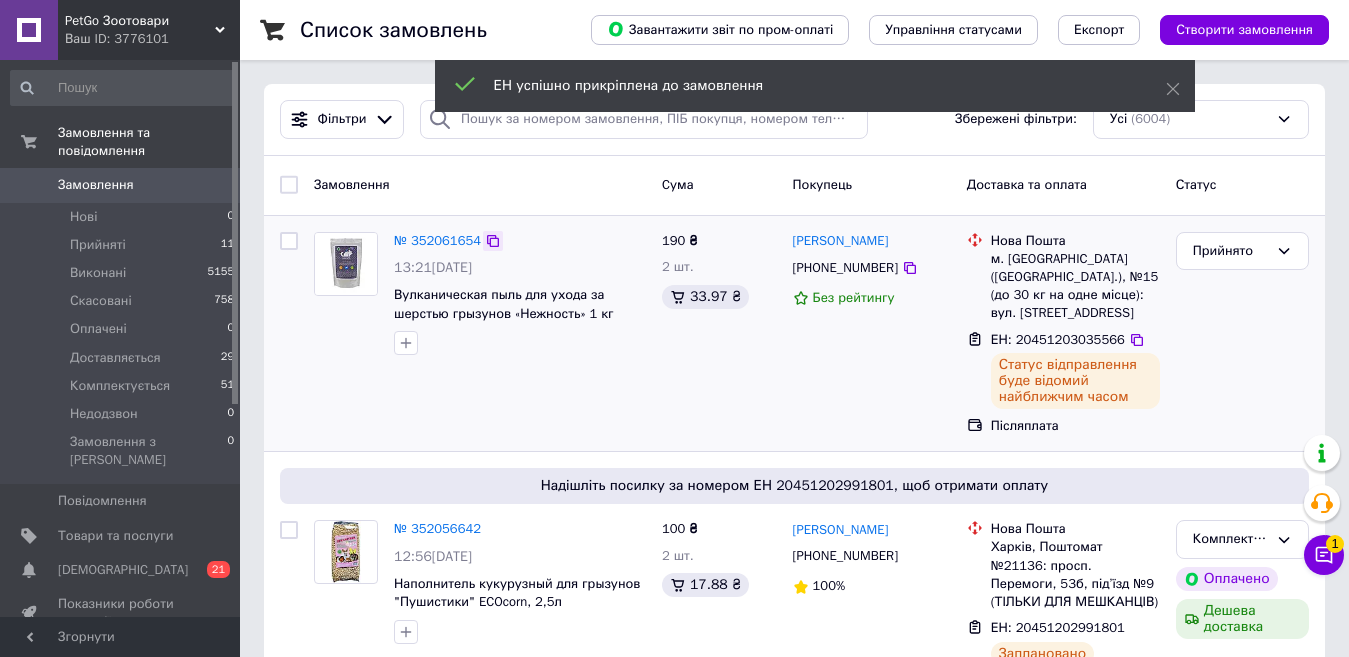 click 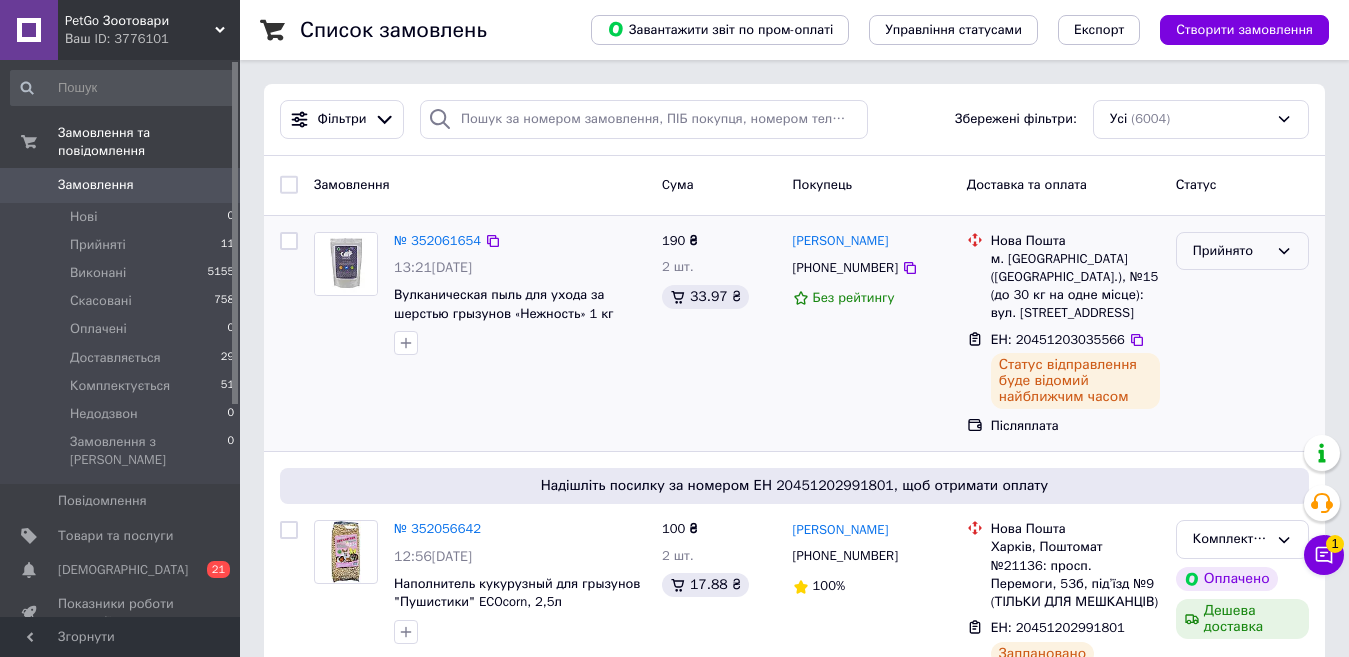 click on "Прийнято" at bounding box center [1230, 251] 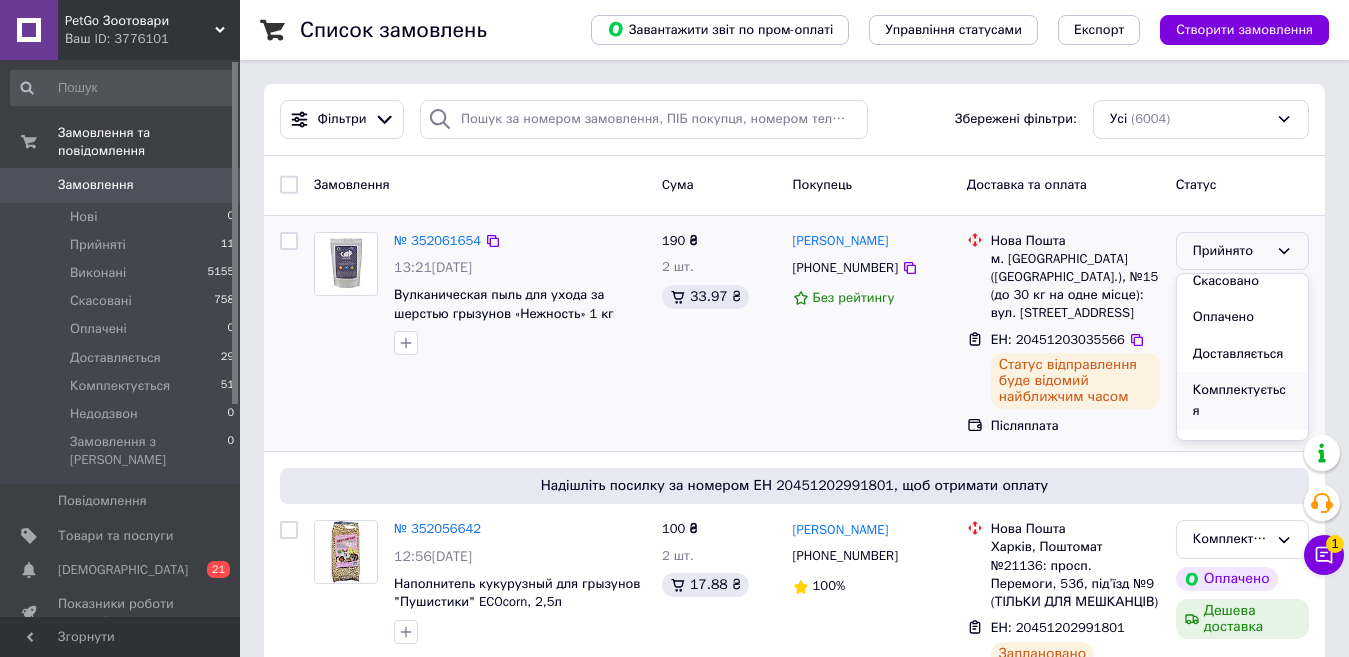 scroll, scrollTop: 74, scrollLeft: 0, axis: vertical 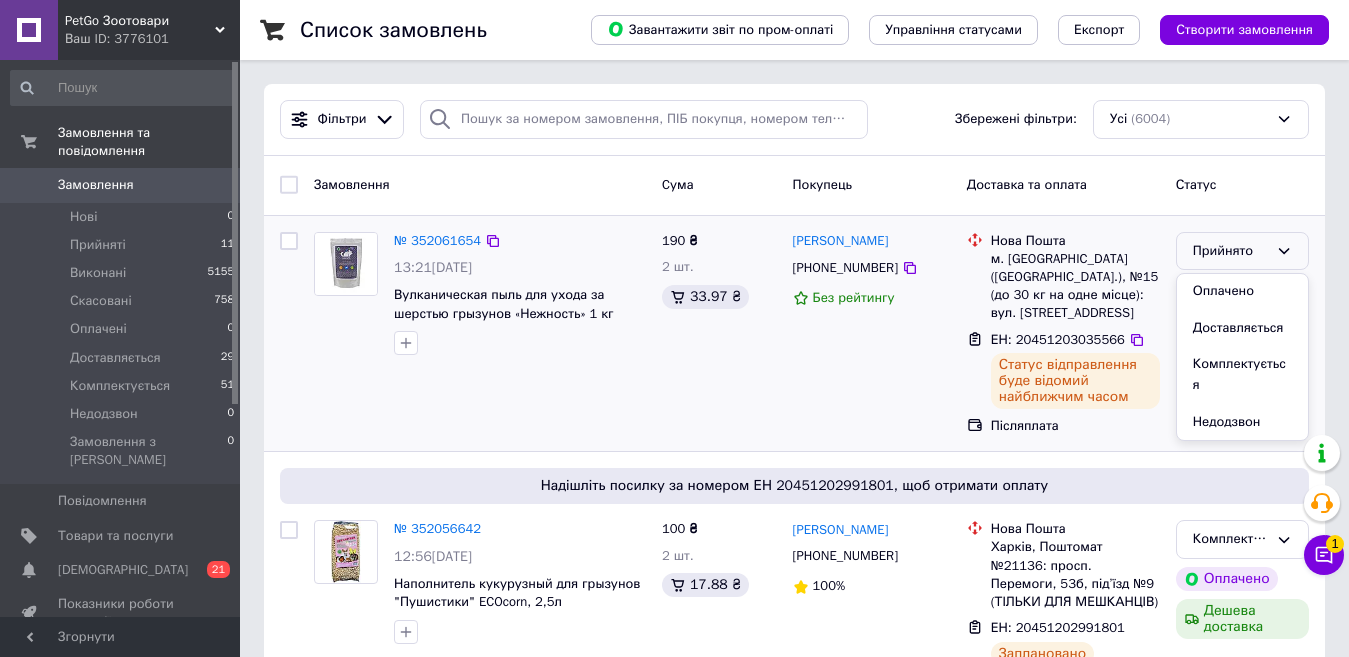 click on "Комплектується" at bounding box center [1242, 374] 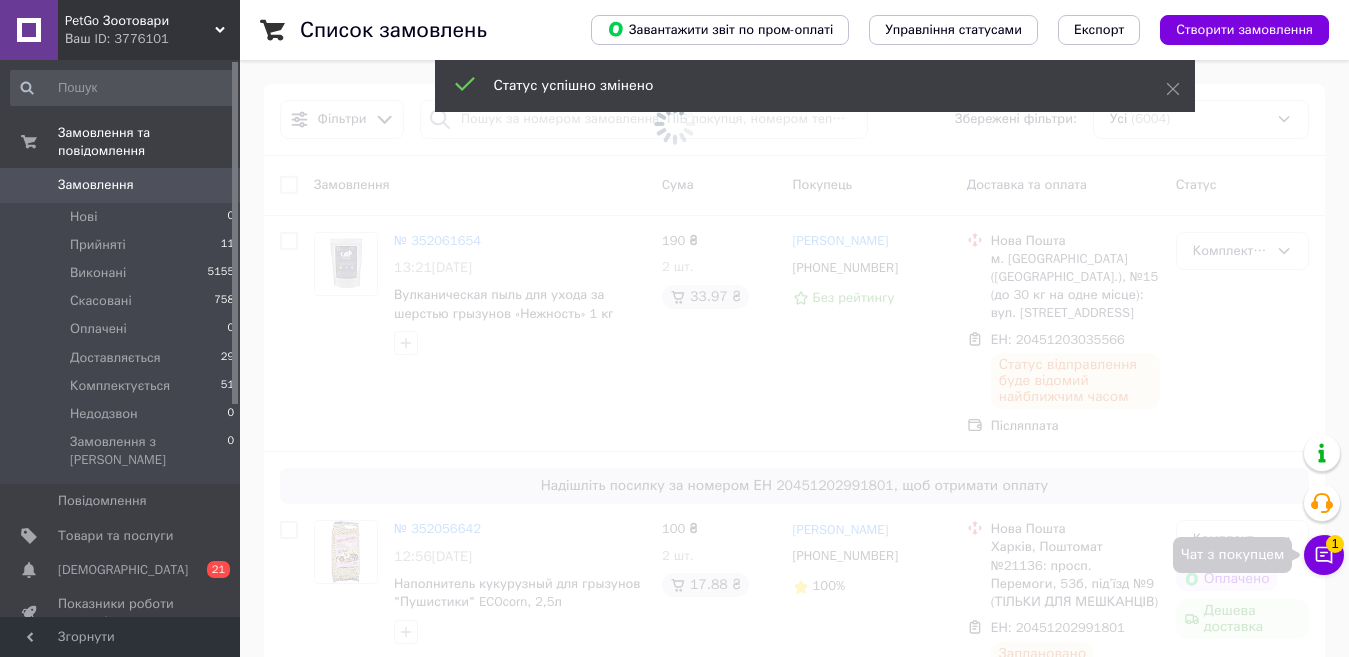 click 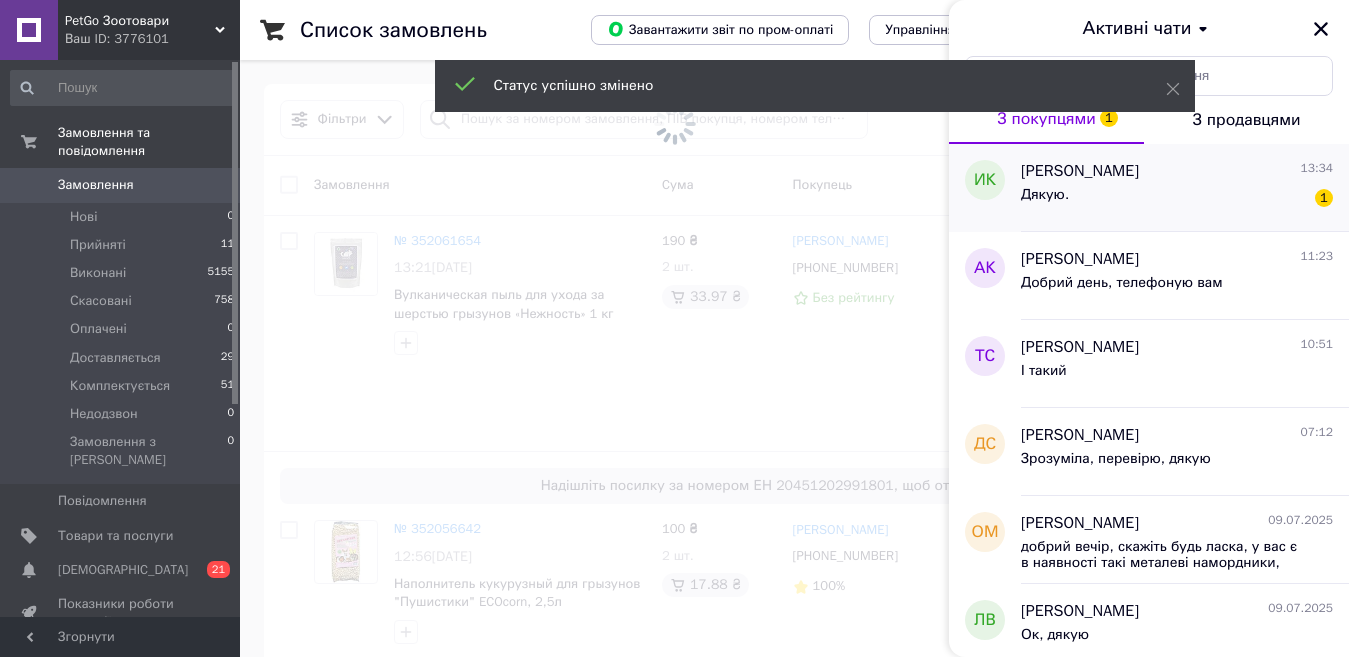 click on "[PERSON_NAME] 13:34" at bounding box center (1177, 171) 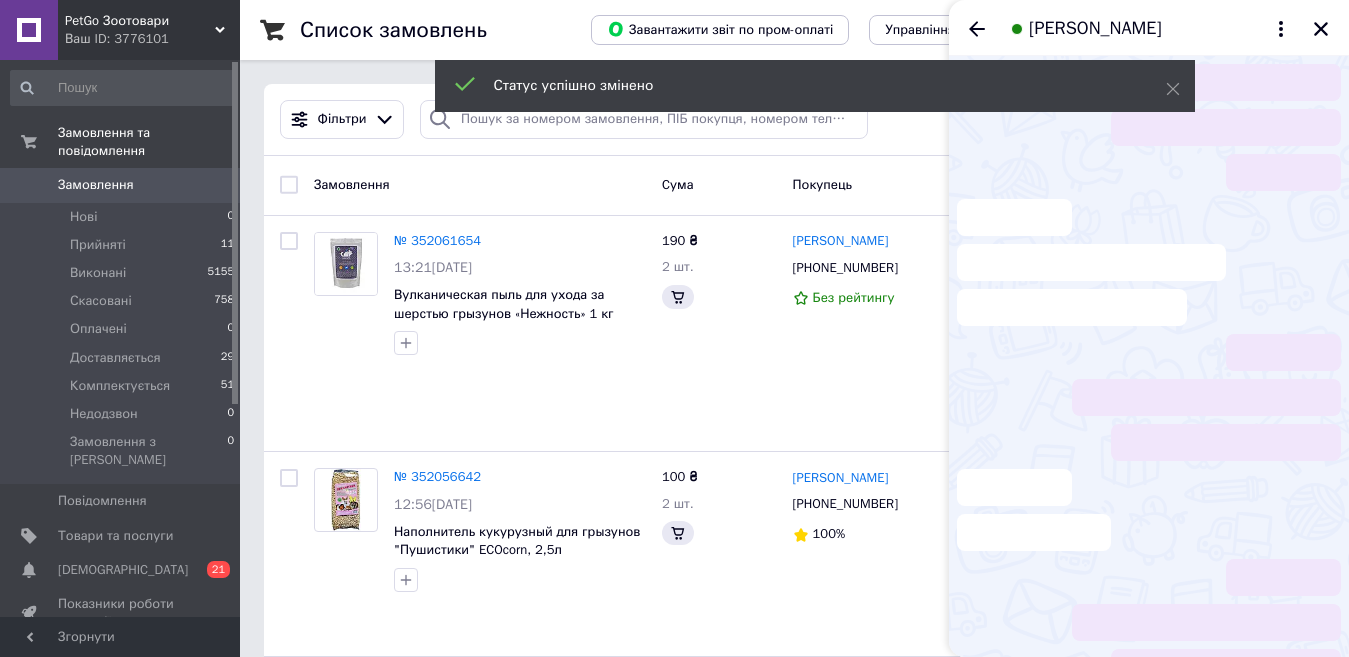 scroll, scrollTop: 169, scrollLeft: 0, axis: vertical 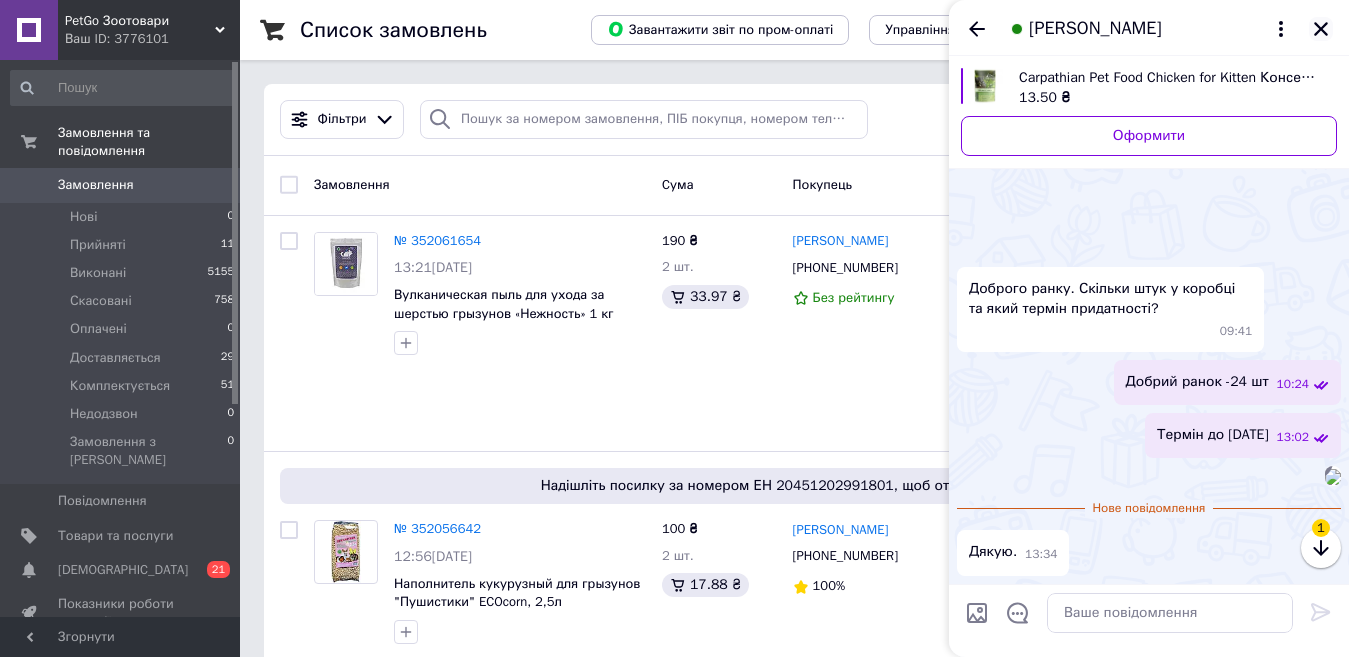 click 